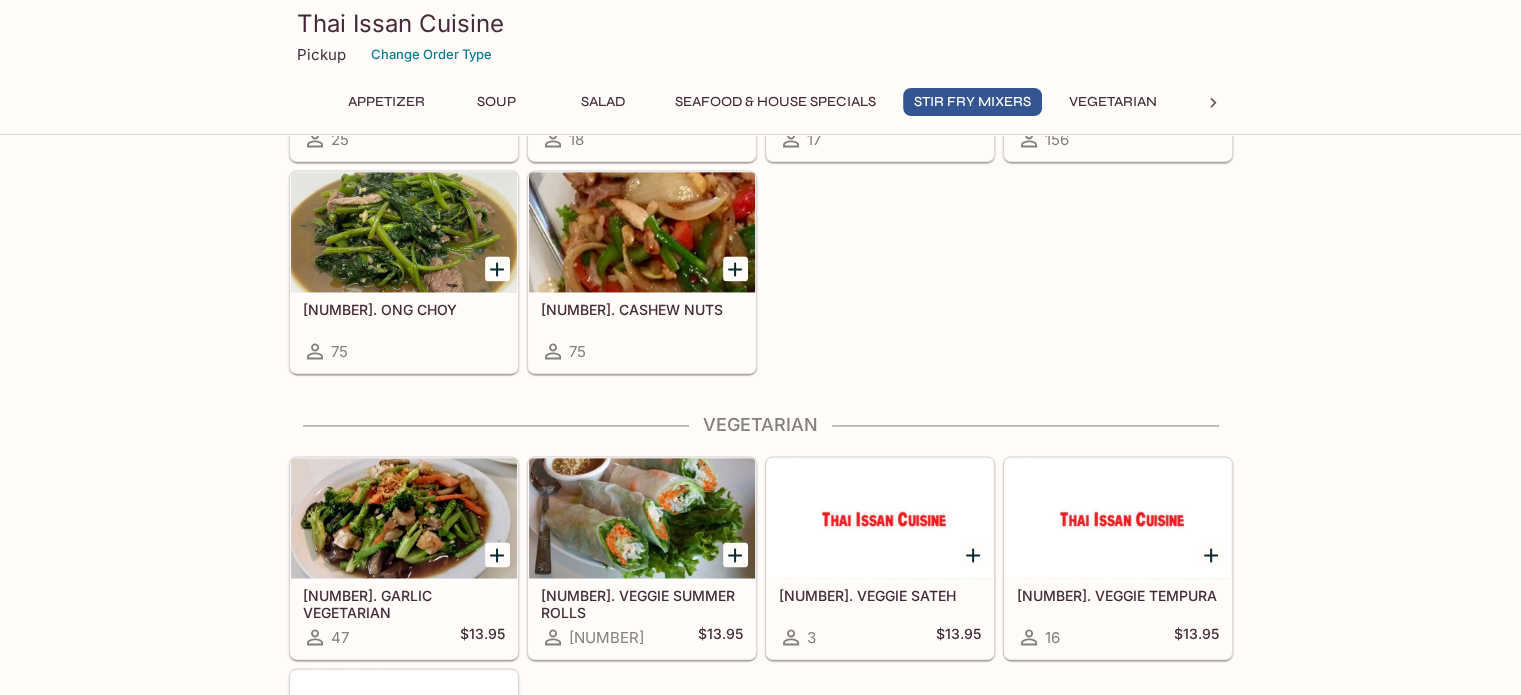 scroll, scrollTop: 3000, scrollLeft: 0, axis: vertical 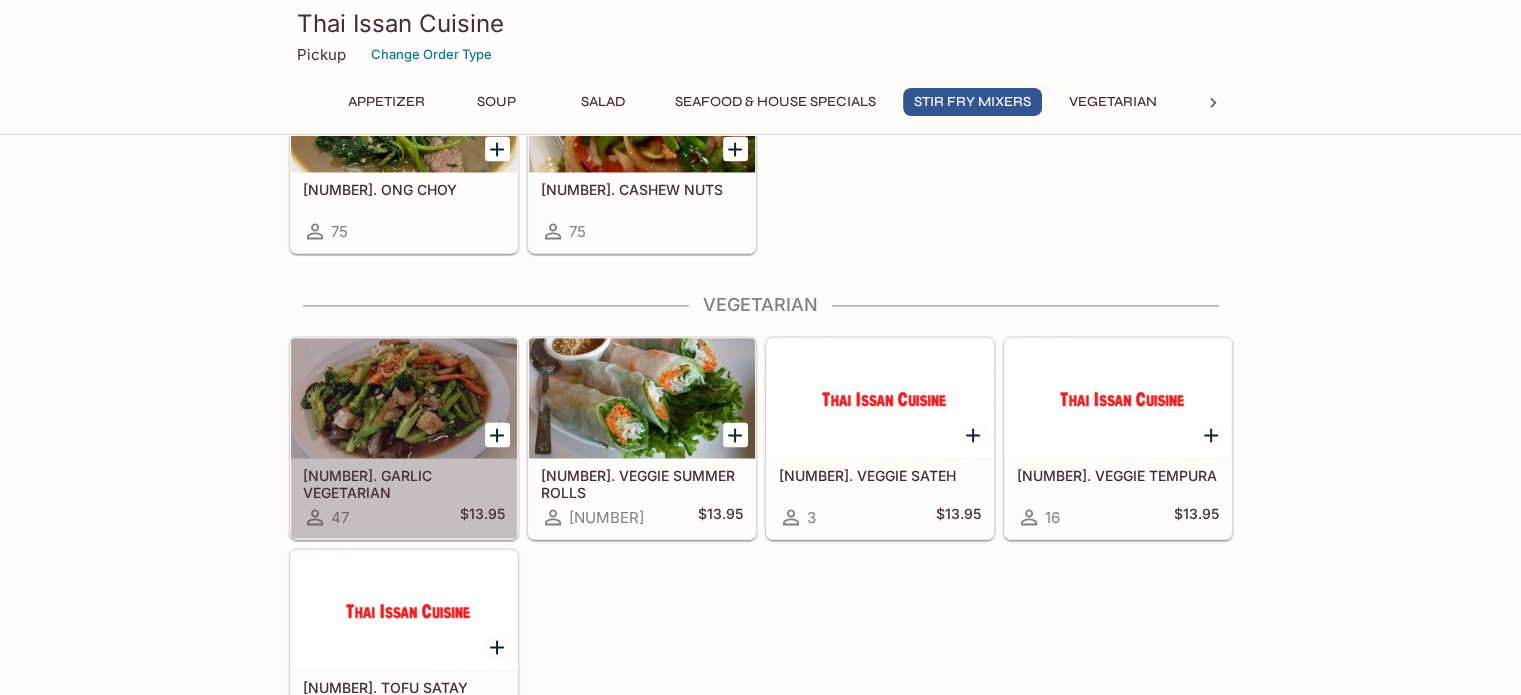 click at bounding box center (404, 398) 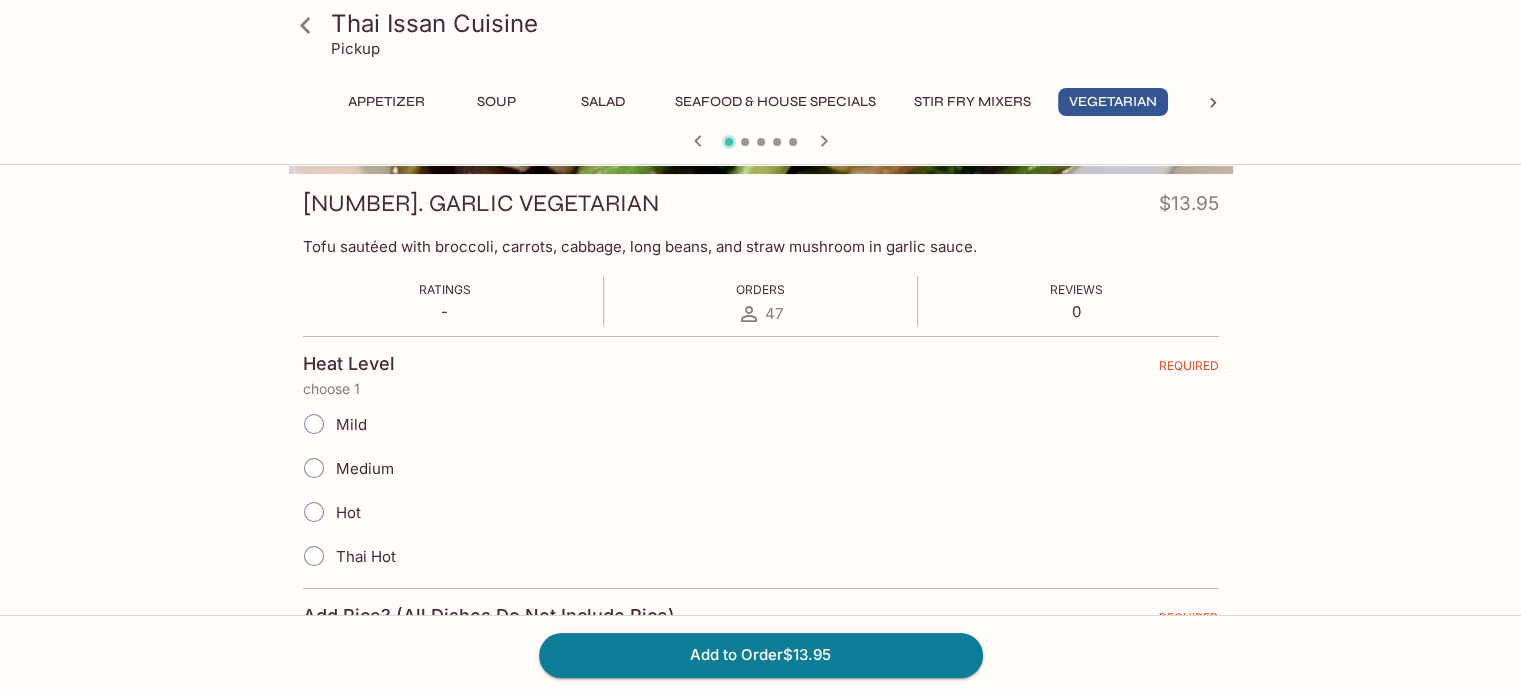 scroll, scrollTop: 300, scrollLeft: 0, axis: vertical 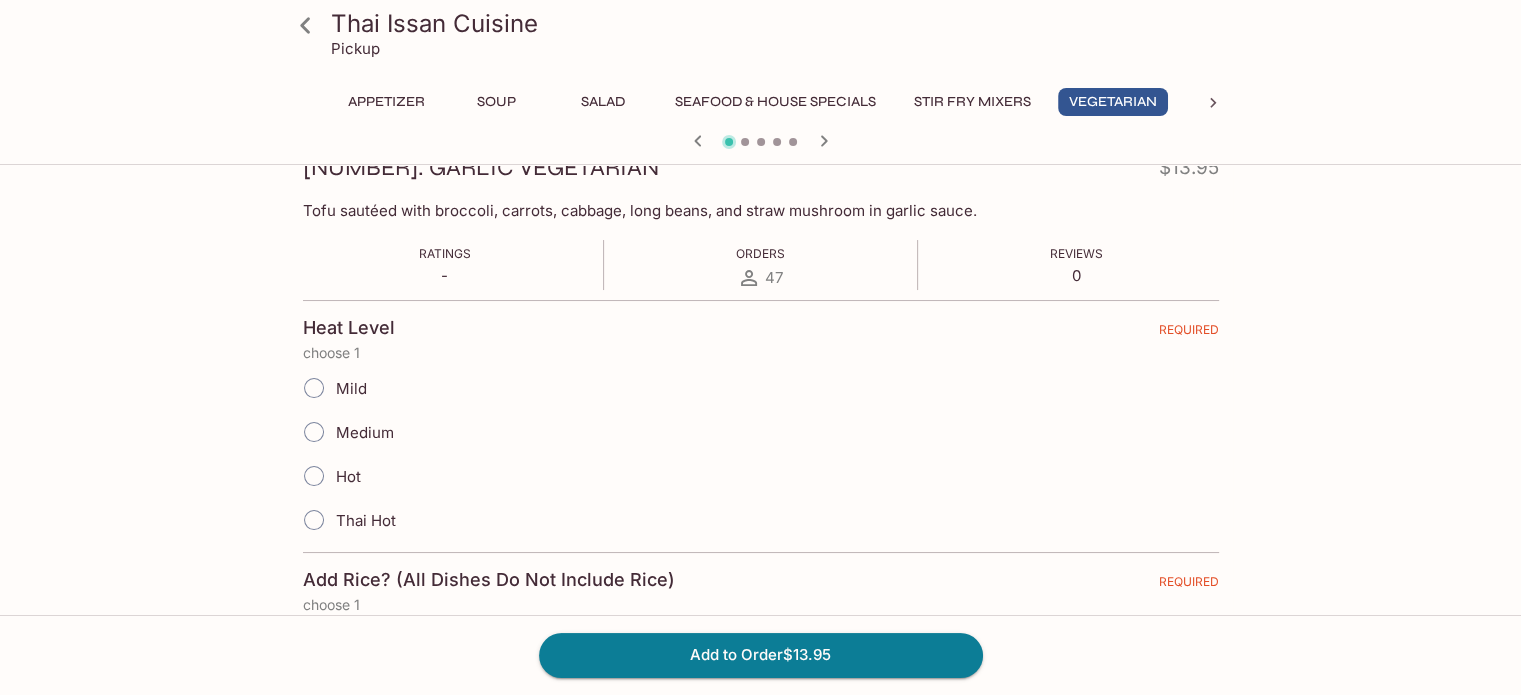 click on "Mild" at bounding box center (314, 388) 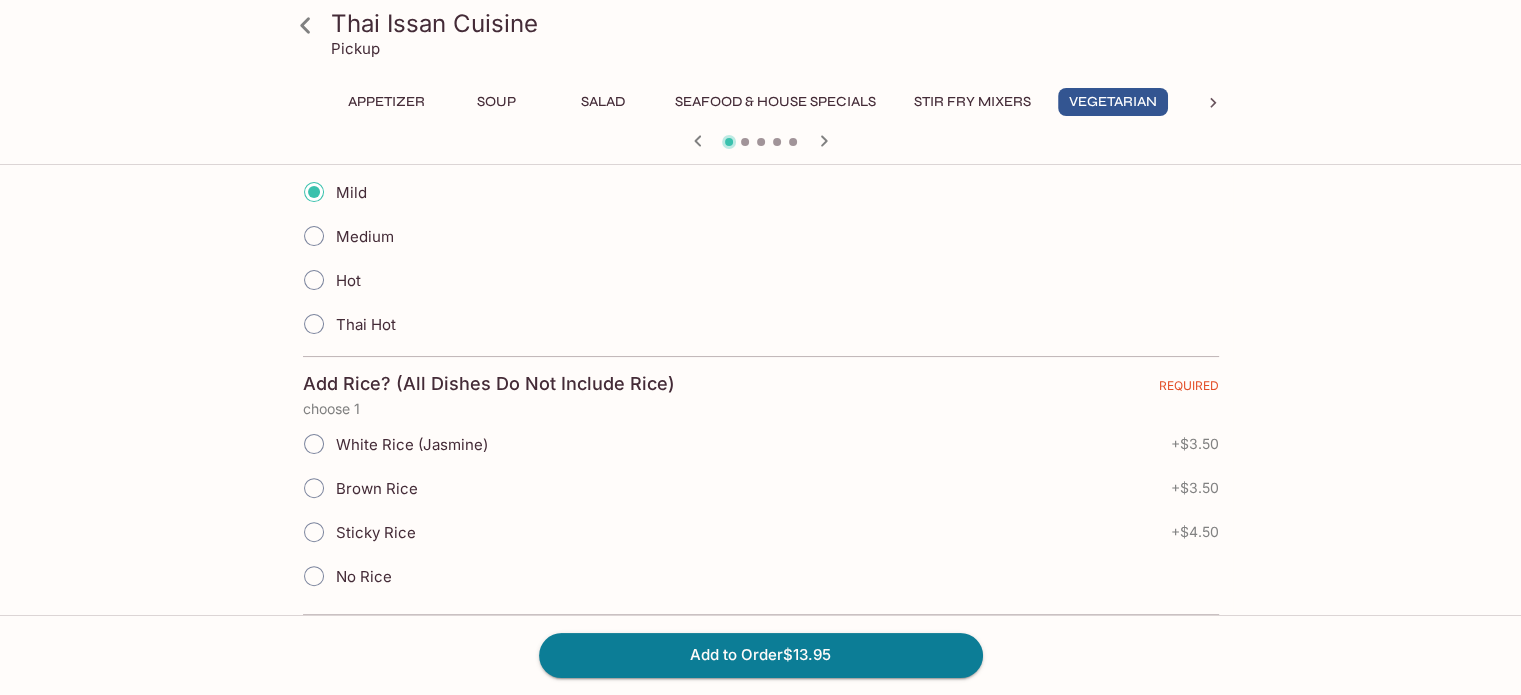 scroll, scrollTop: 500, scrollLeft: 0, axis: vertical 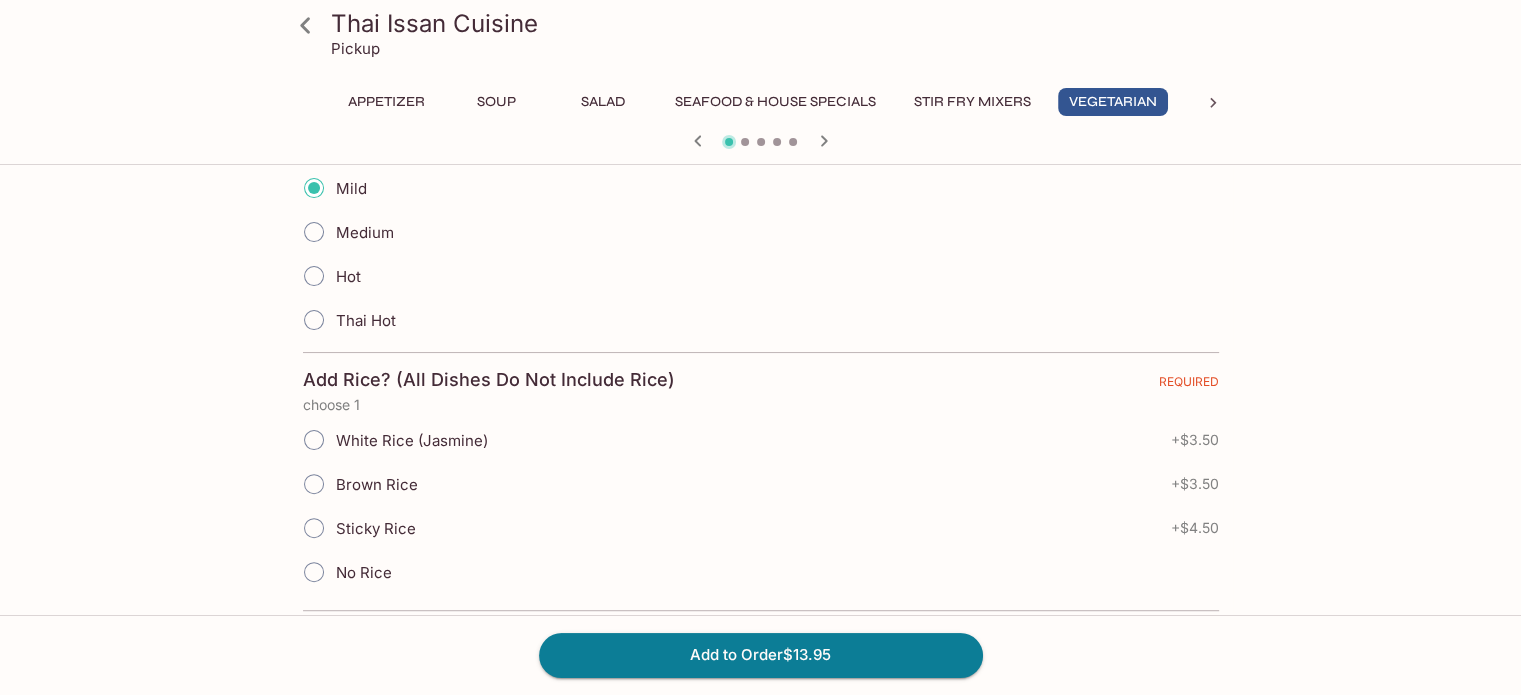 click on "No Rice" at bounding box center [314, 572] 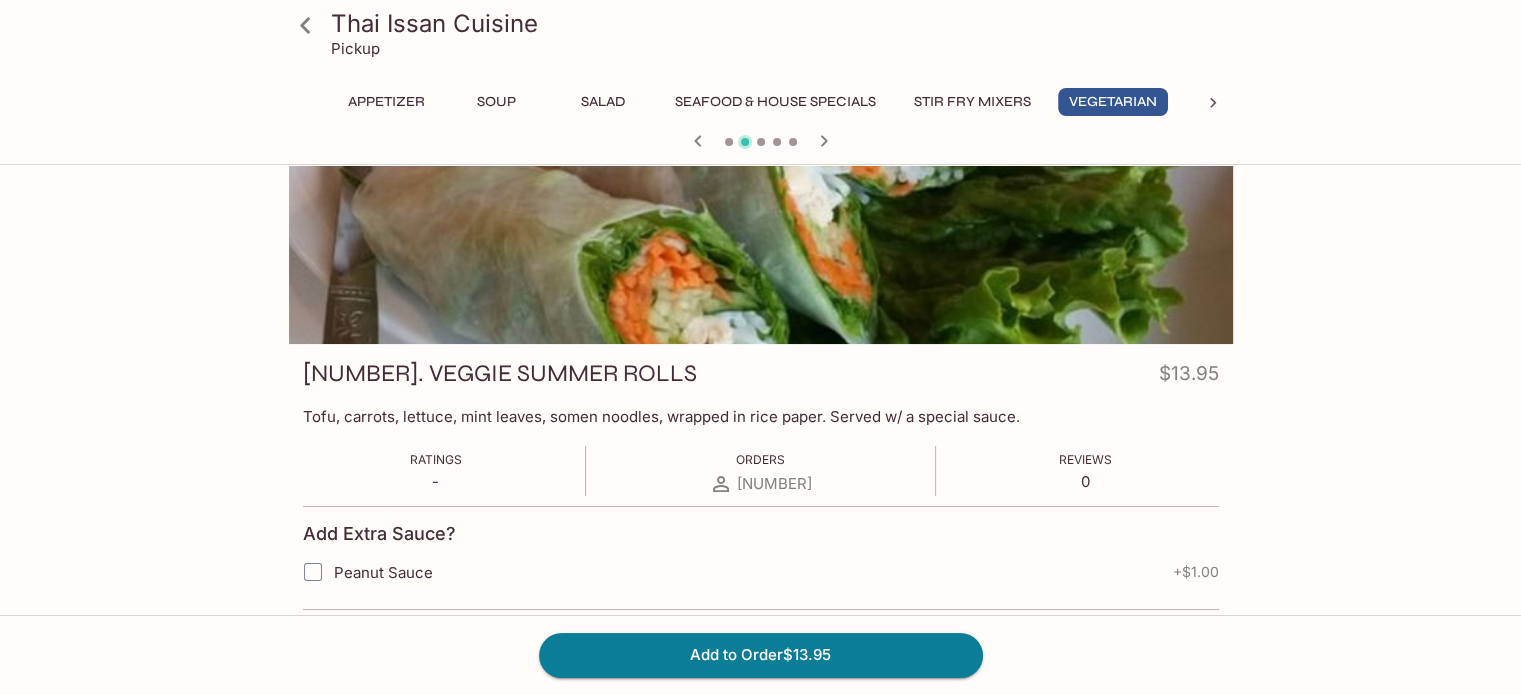 scroll, scrollTop: 0, scrollLeft: 0, axis: both 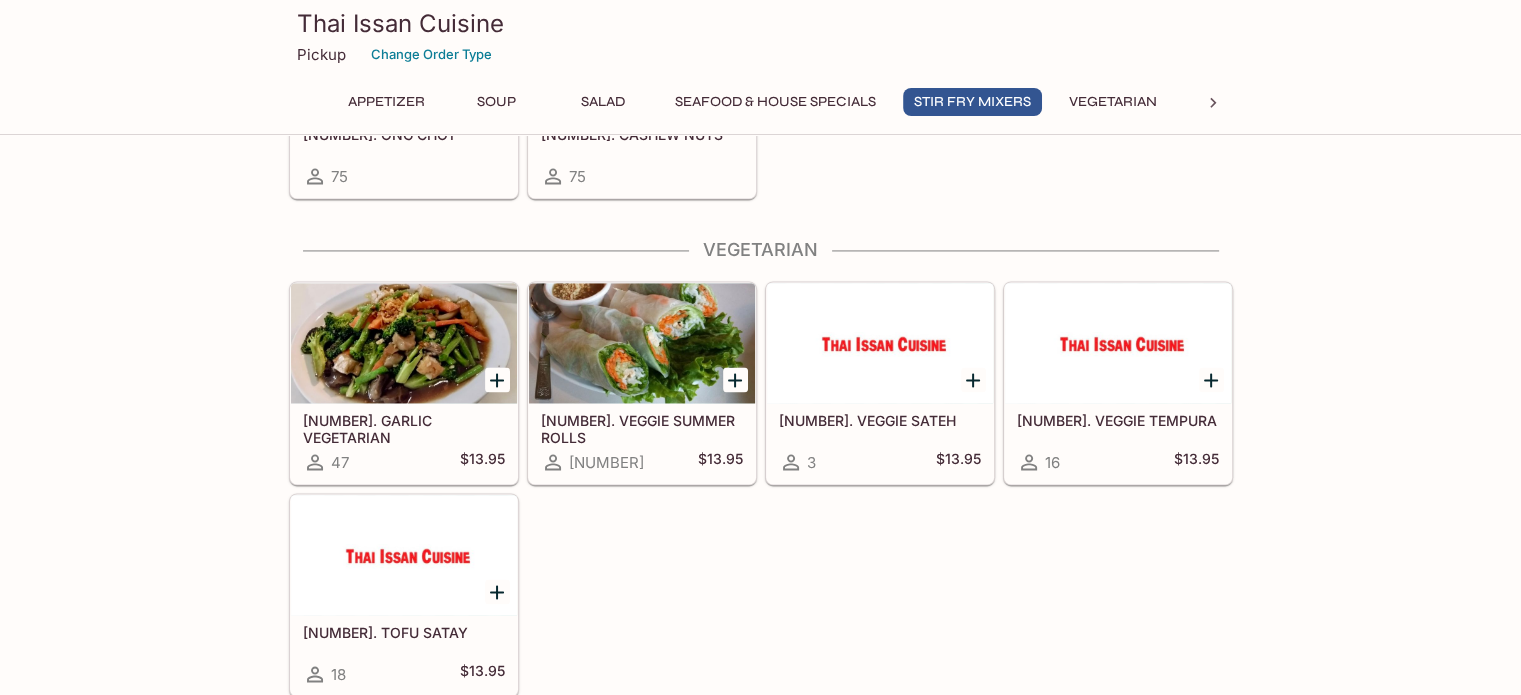 click 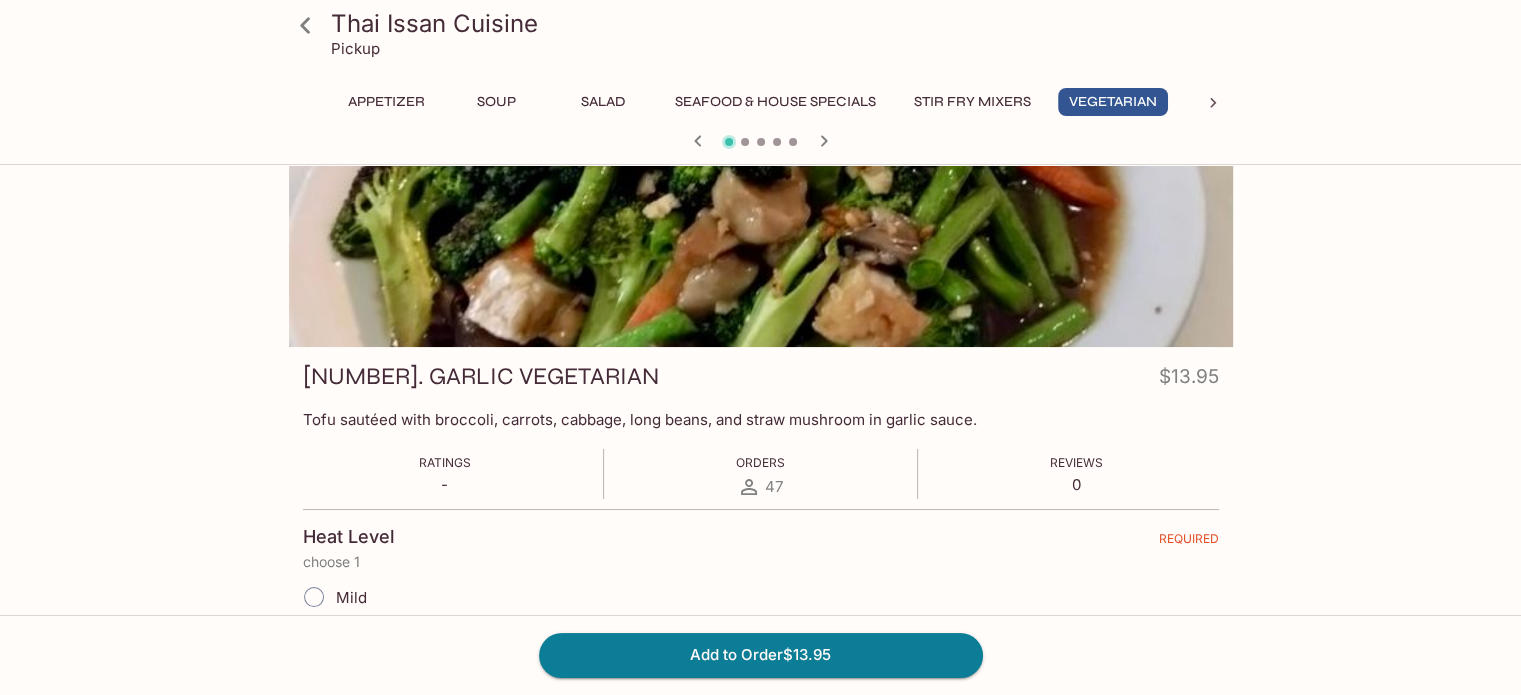 scroll, scrollTop: 200, scrollLeft: 0, axis: vertical 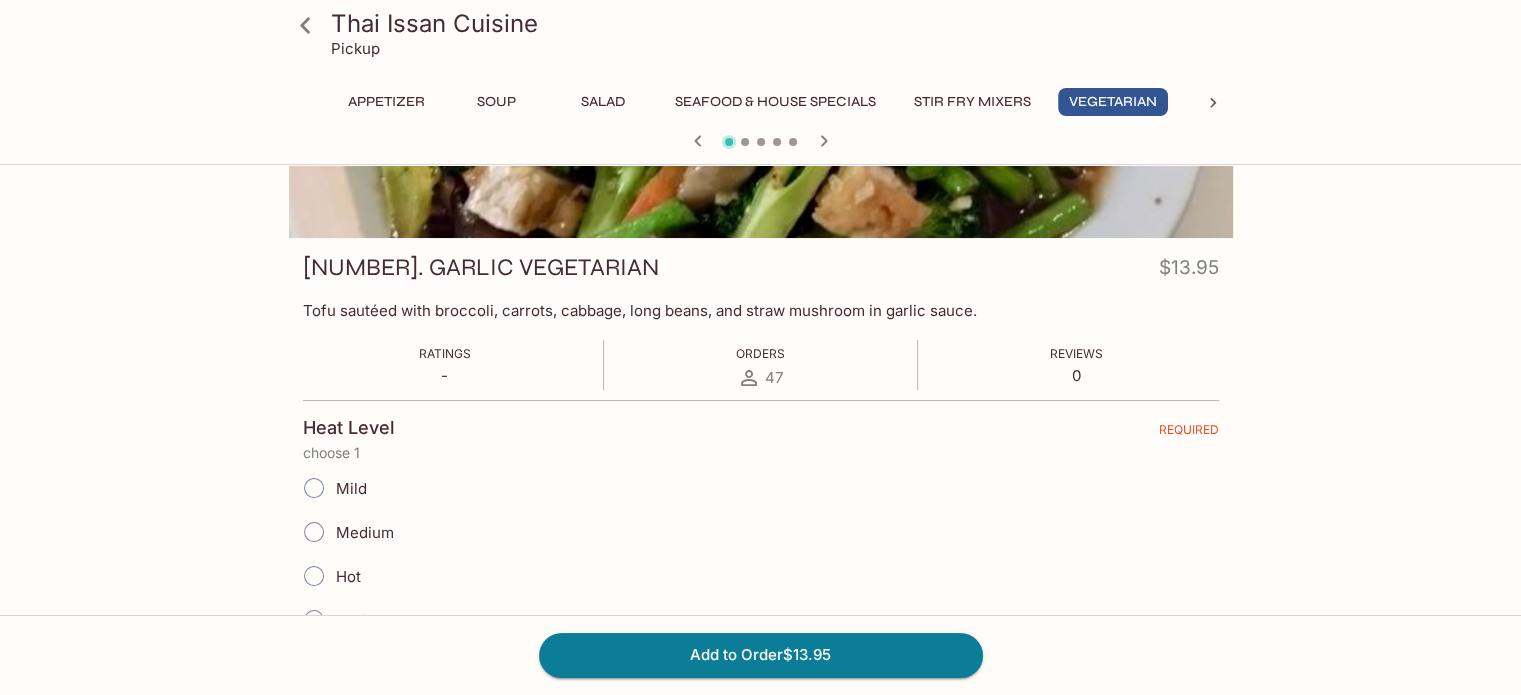 click on "Mild" at bounding box center [314, 488] 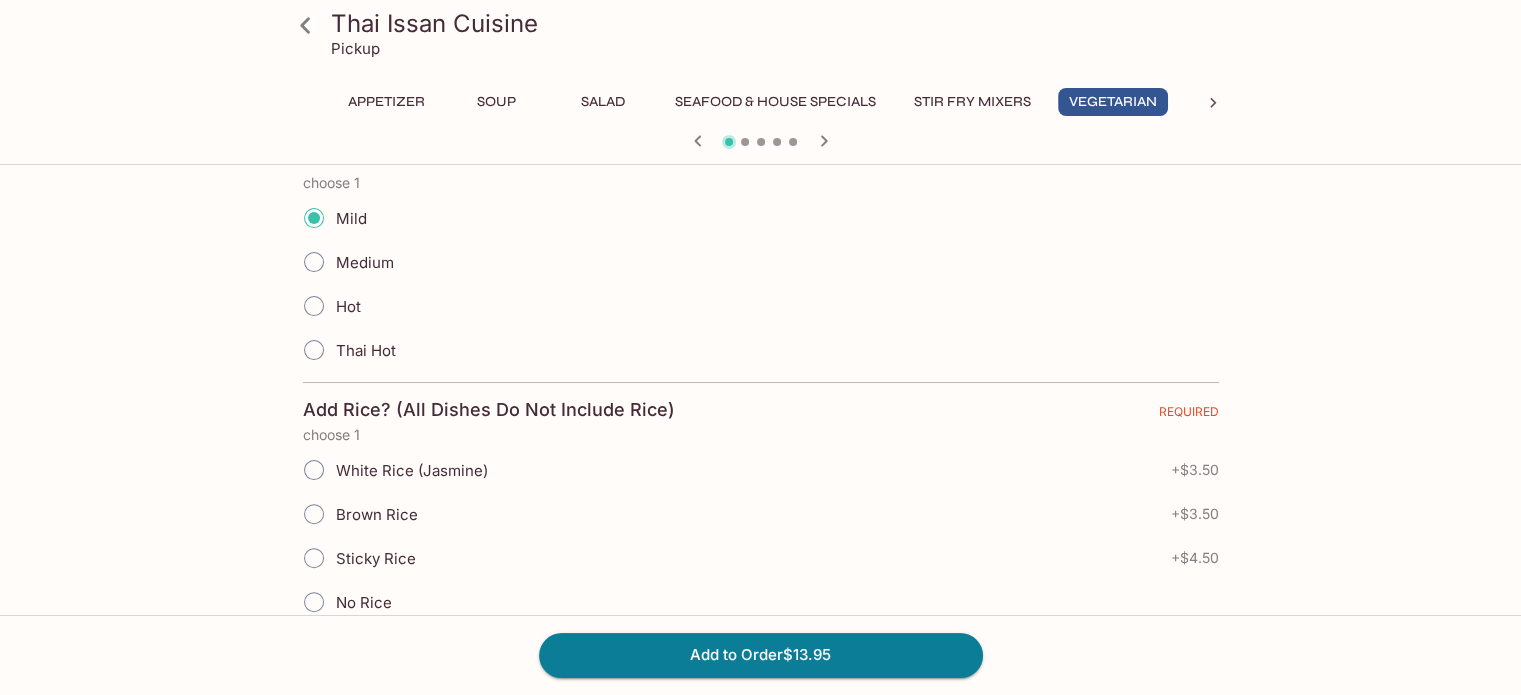 scroll, scrollTop: 500, scrollLeft: 0, axis: vertical 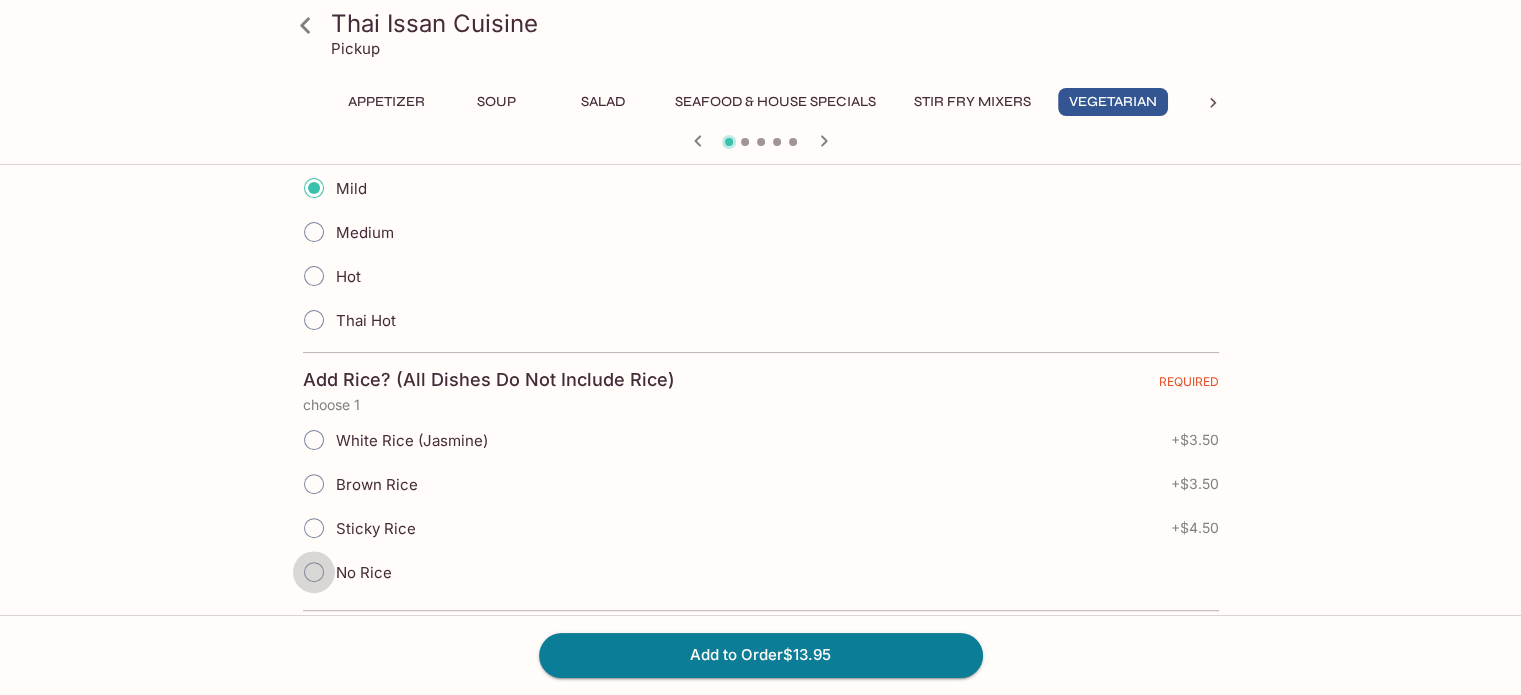 click on "No Rice" at bounding box center (314, 572) 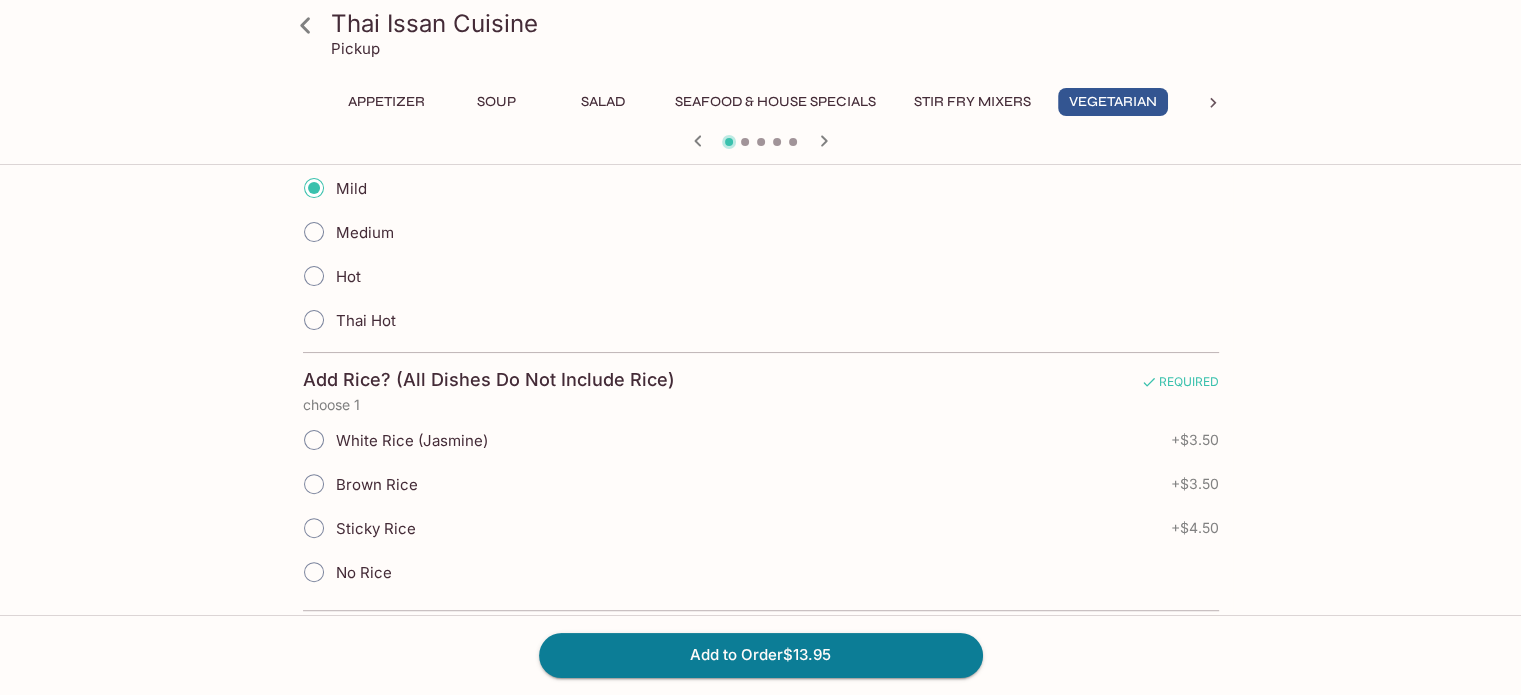 click on "No Rice" at bounding box center [314, 572] 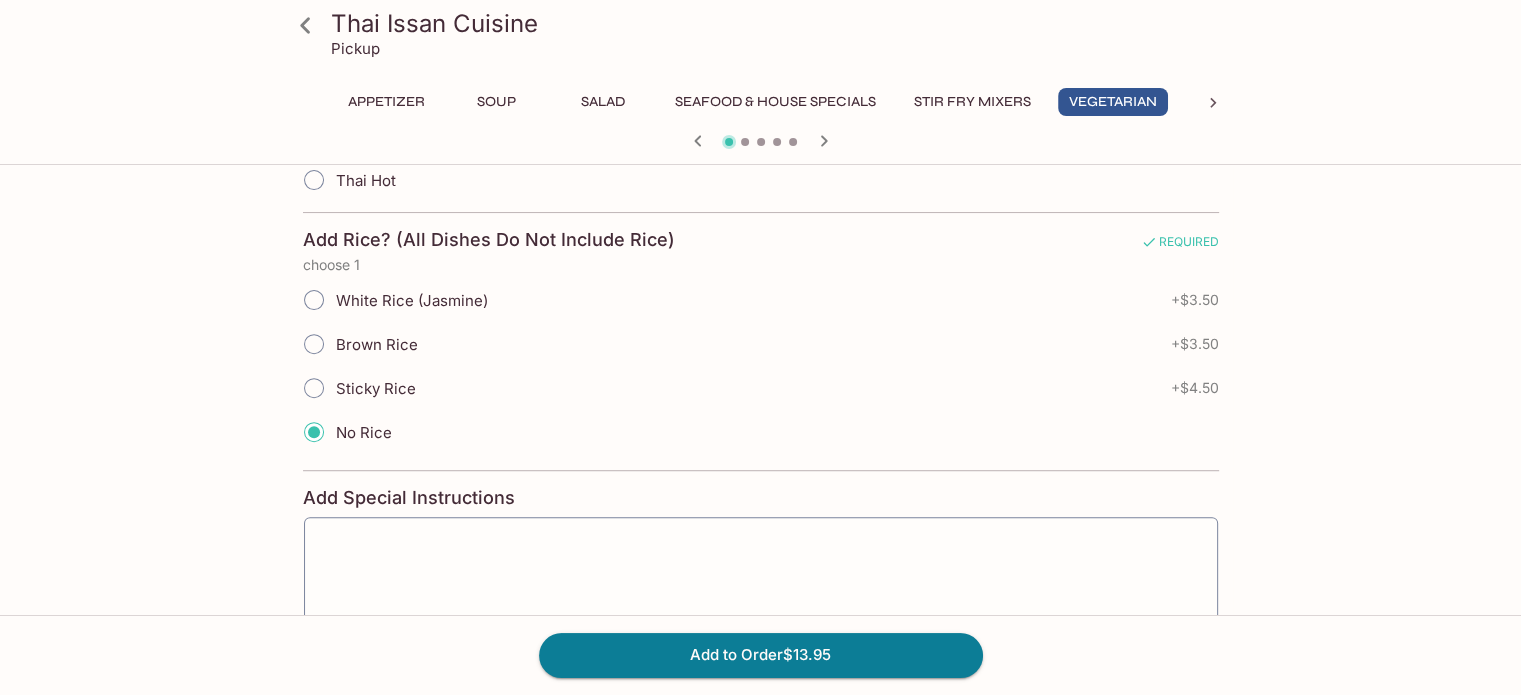 scroll, scrollTop: 800, scrollLeft: 0, axis: vertical 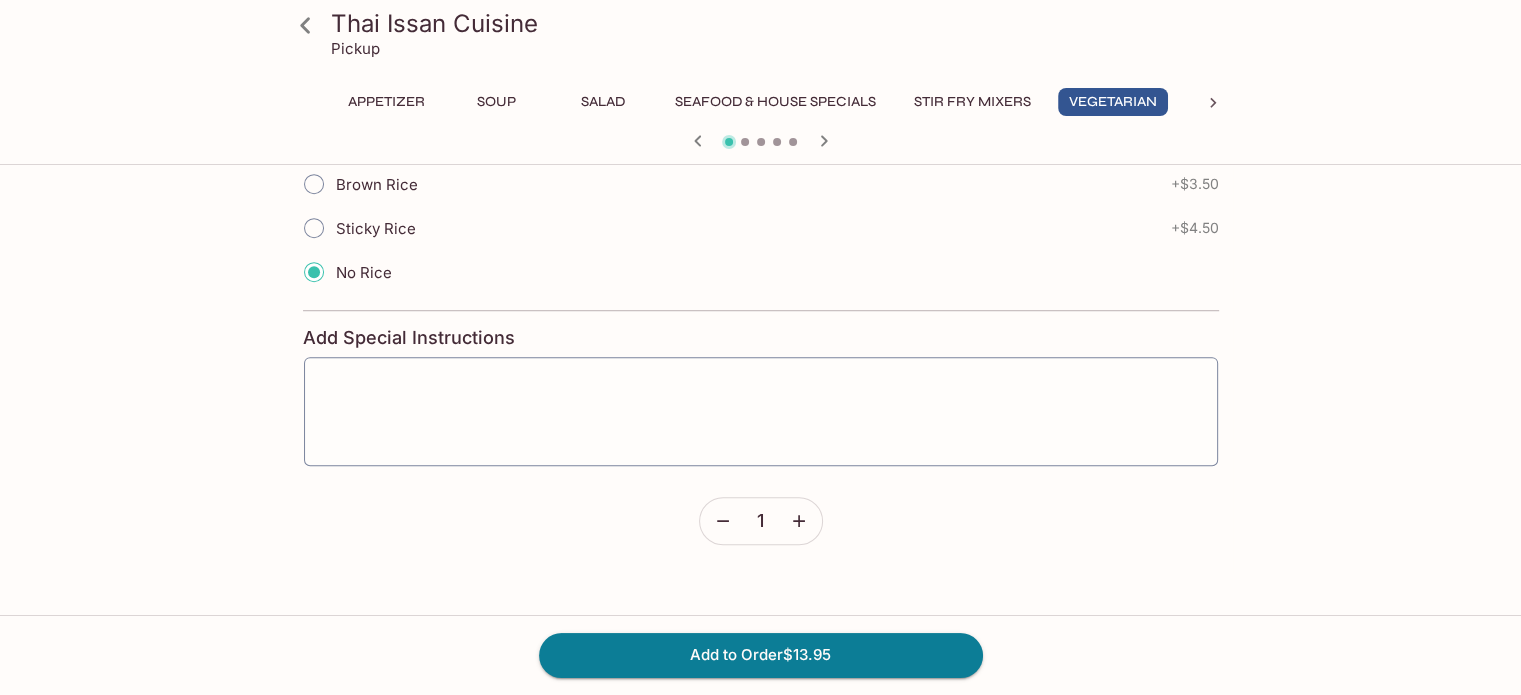 drag, startPoint x: 392, startPoint y: 375, endPoint x: 409, endPoint y: 369, distance: 18.027756 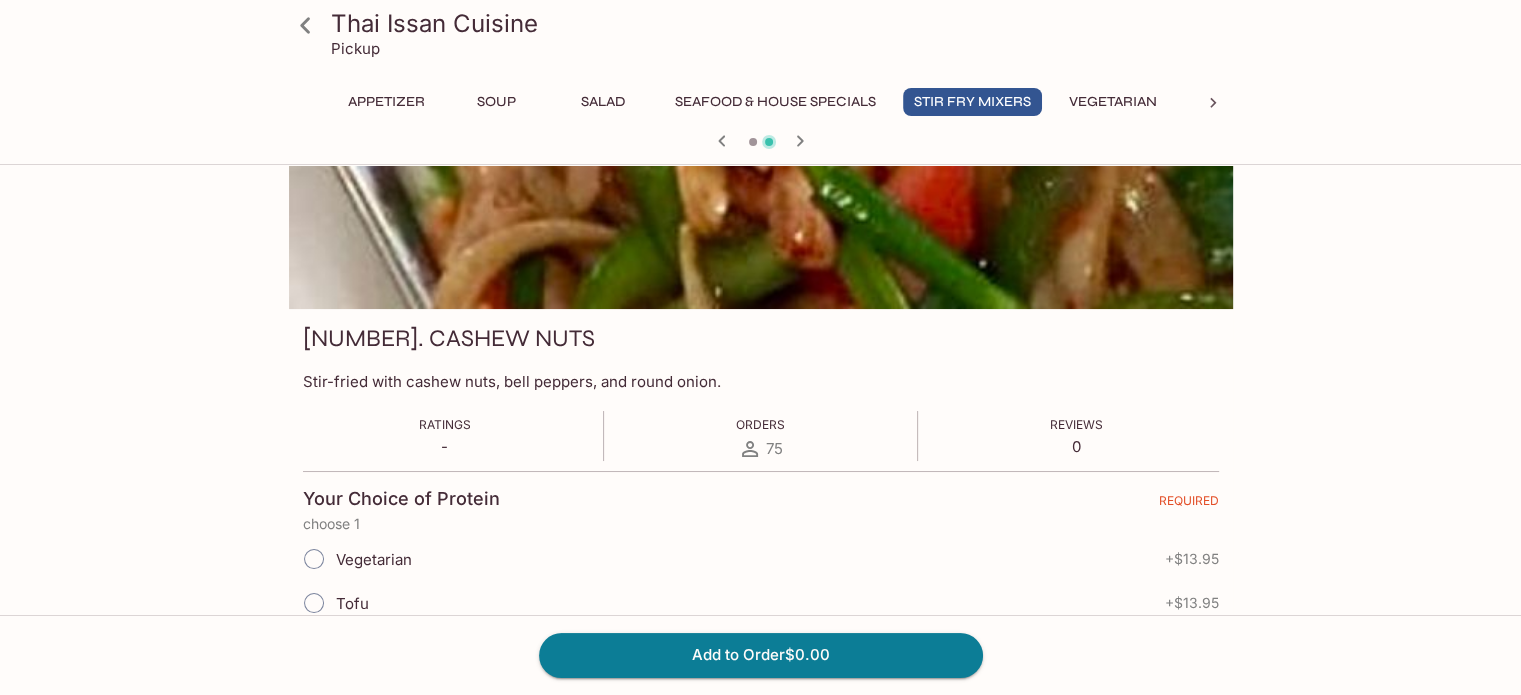 scroll, scrollTop: 0, scrollLeft: 0, axis: both 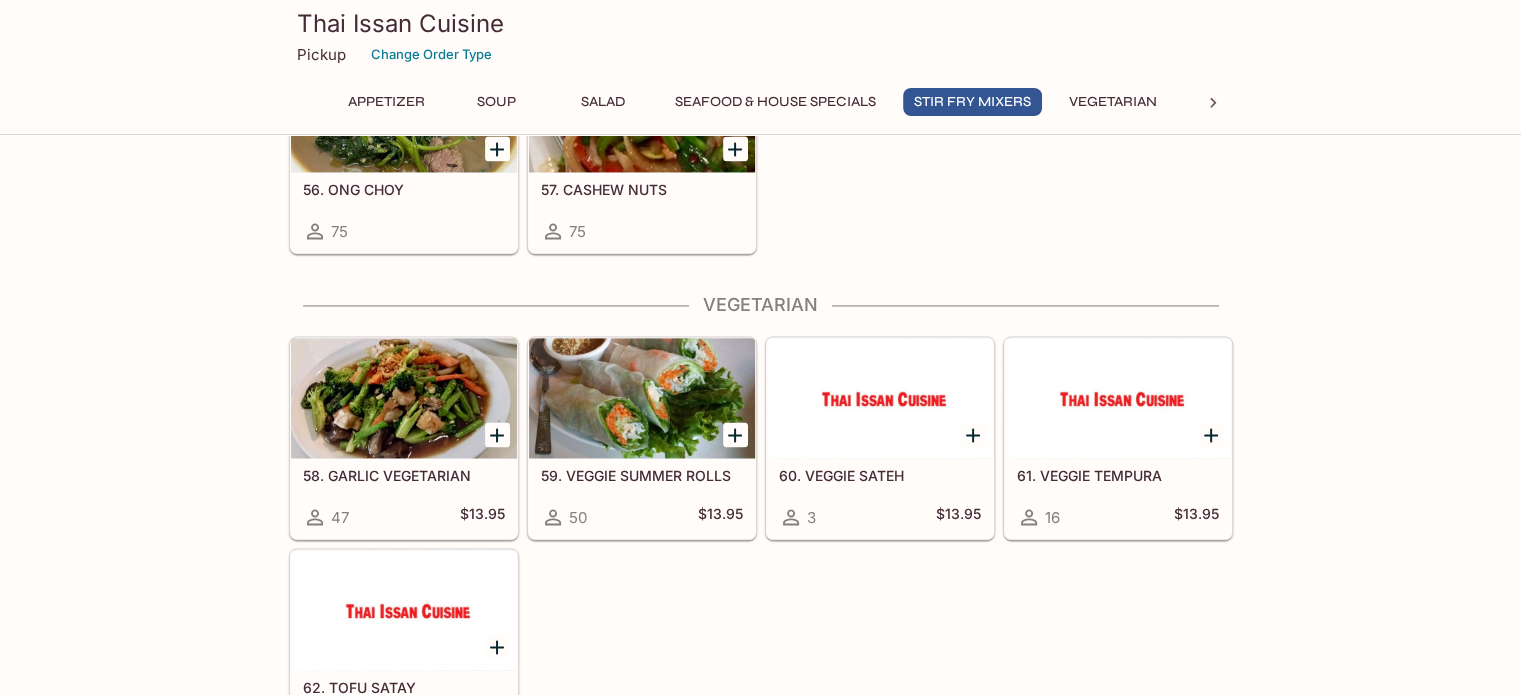 click at bounding box center [404, 398] 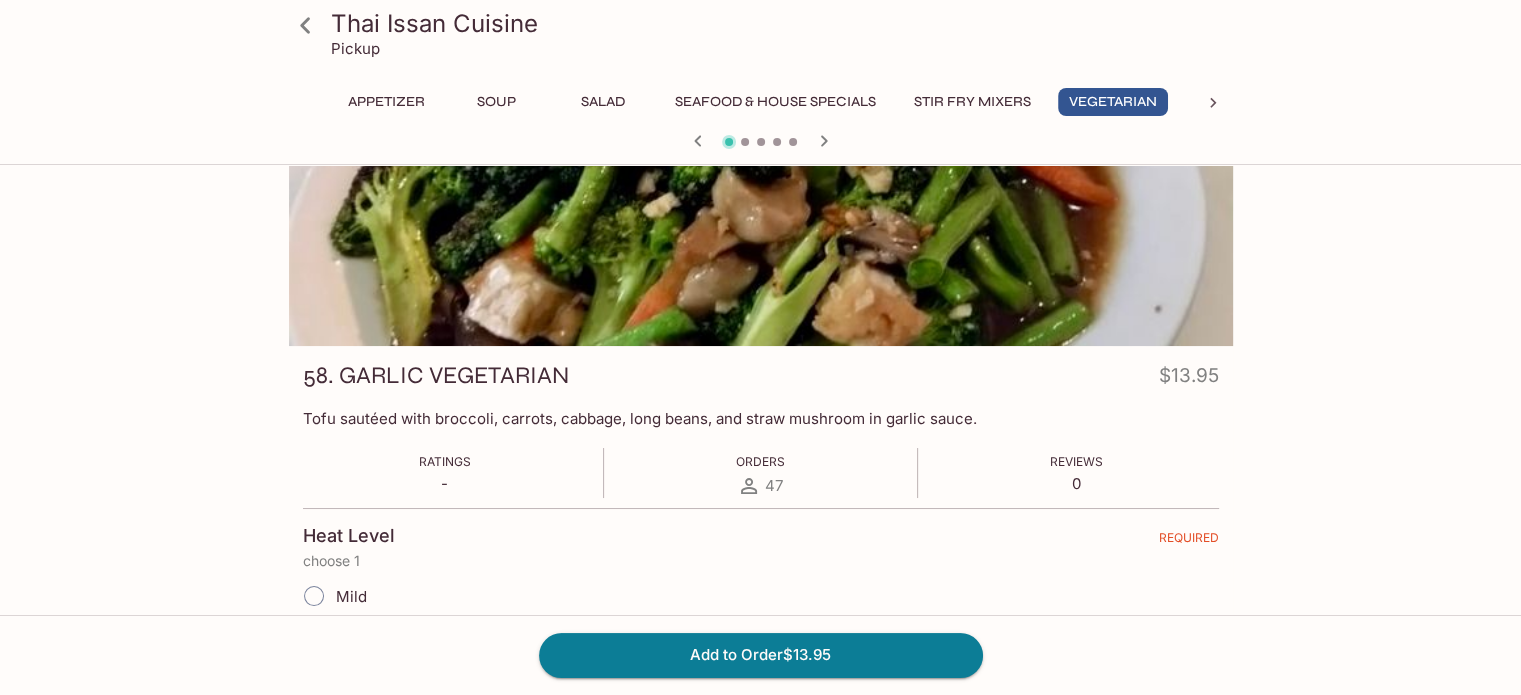 scroll, scrollTop: 200, scrollLeft: 0, axis: vertical 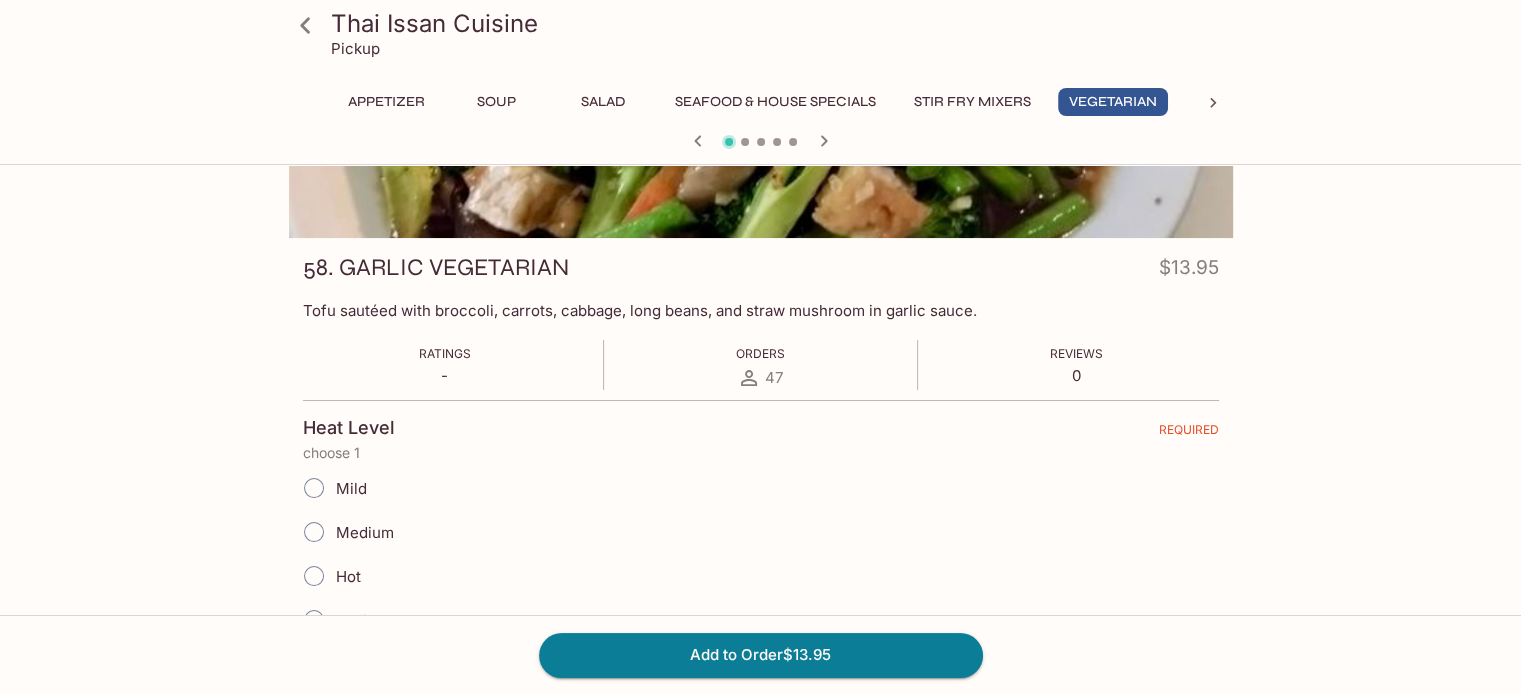 click on "Mild" at bounding box center [314, 488] 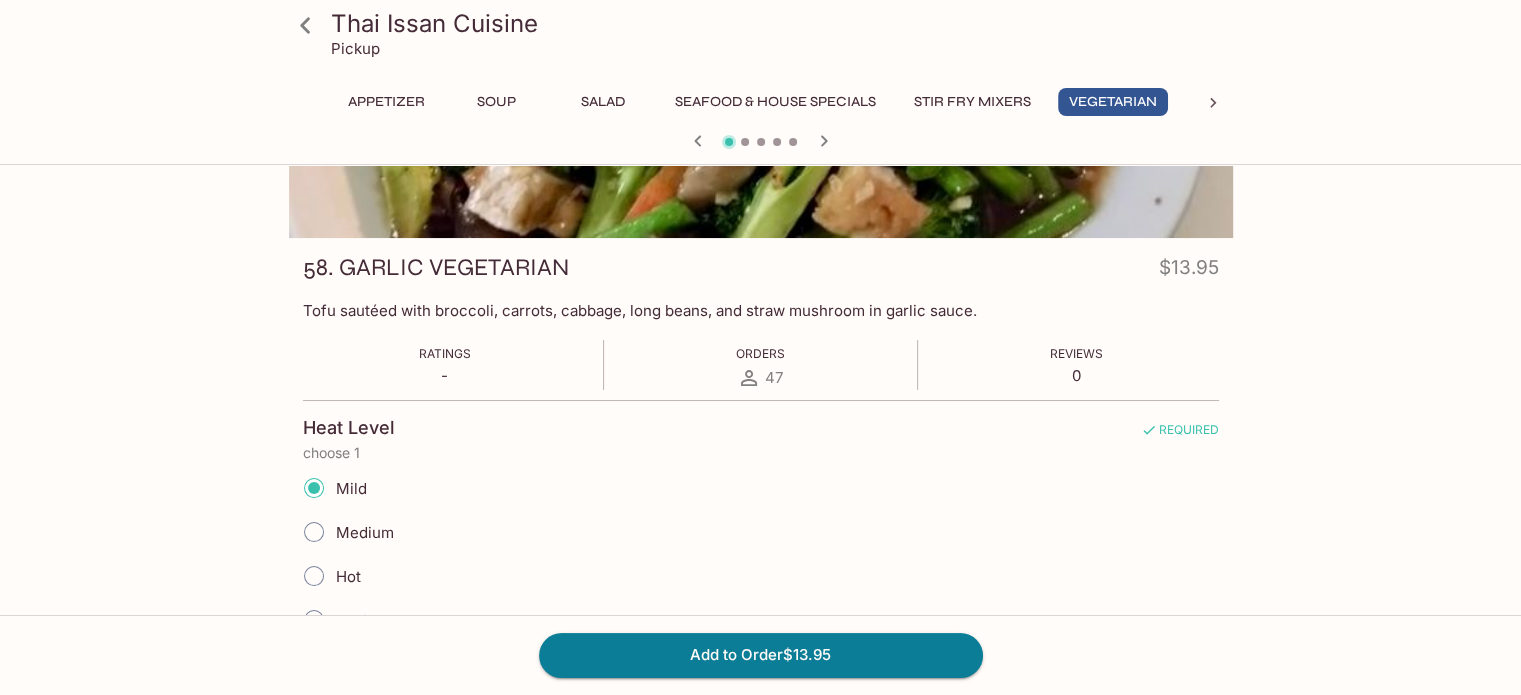 scroll, scrollTop: 600, scrollLeft: 0, axis: vertical 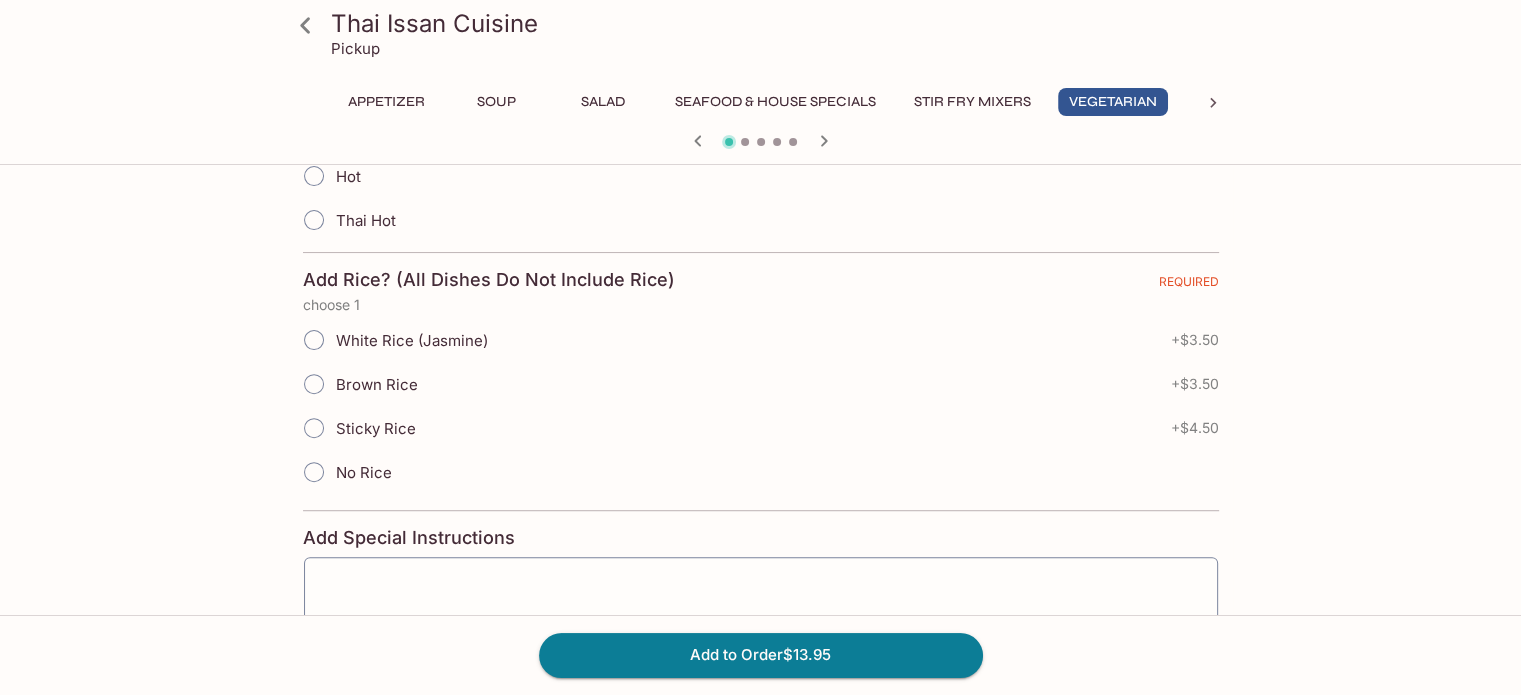 click on "No Rice" at bounding box center (314, 472) 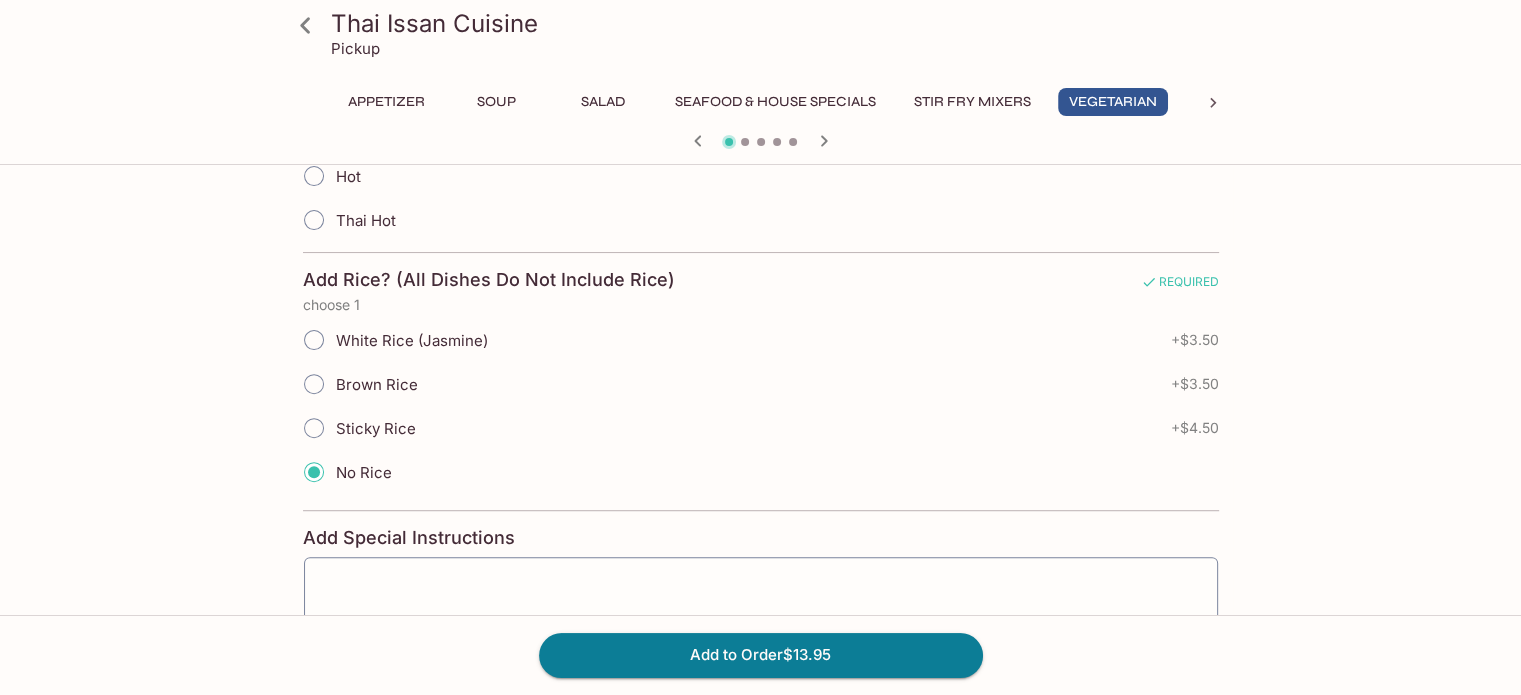 scroll, scrollTop: 700, scrollLeft: 0, axis: vertical 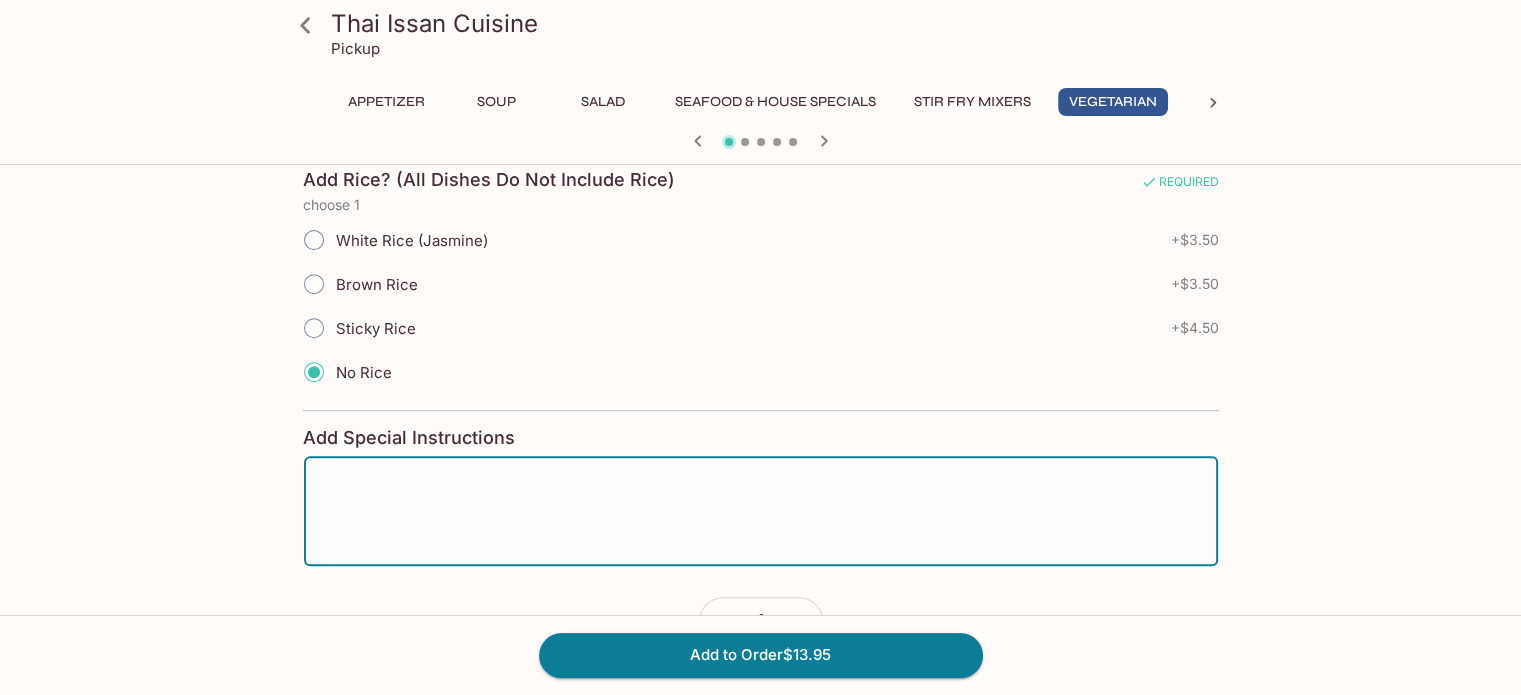 click at bounding box center [761, 511] 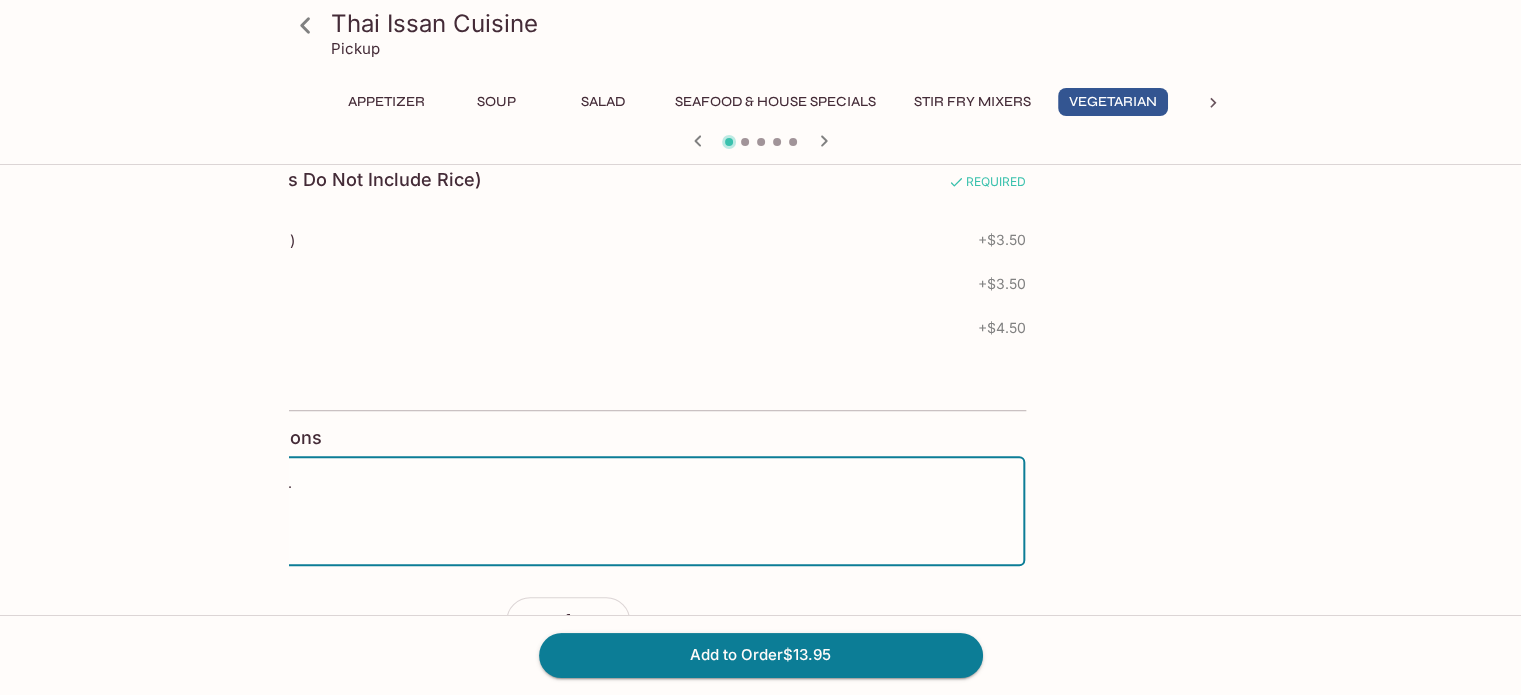drag, startPoint x: 509, startPoint y: 479, endPoint x: 342, endPoint y: 467, distance: 167.43059 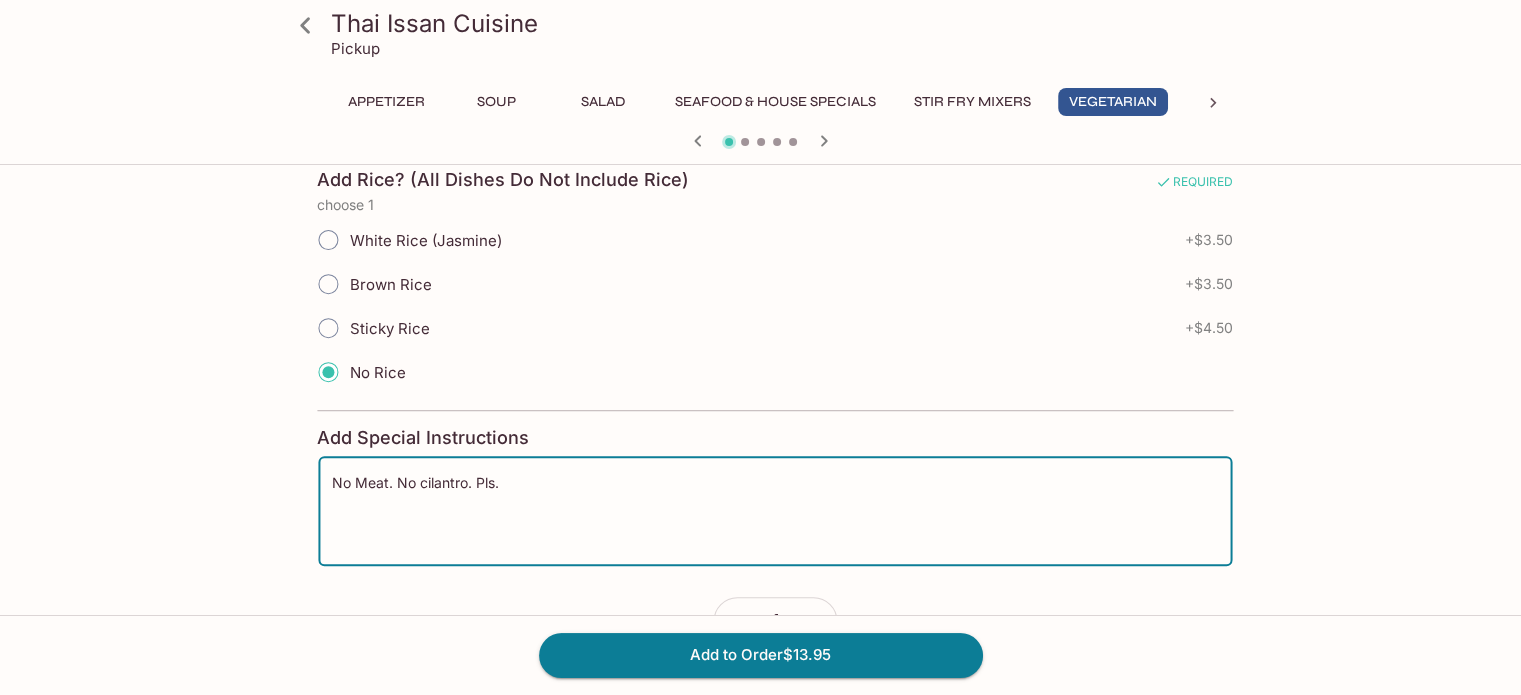 drag, startPoint x: 501, startPoint y: 479, endPoint x: 517, endPoint y: 494, distance: 21.931713 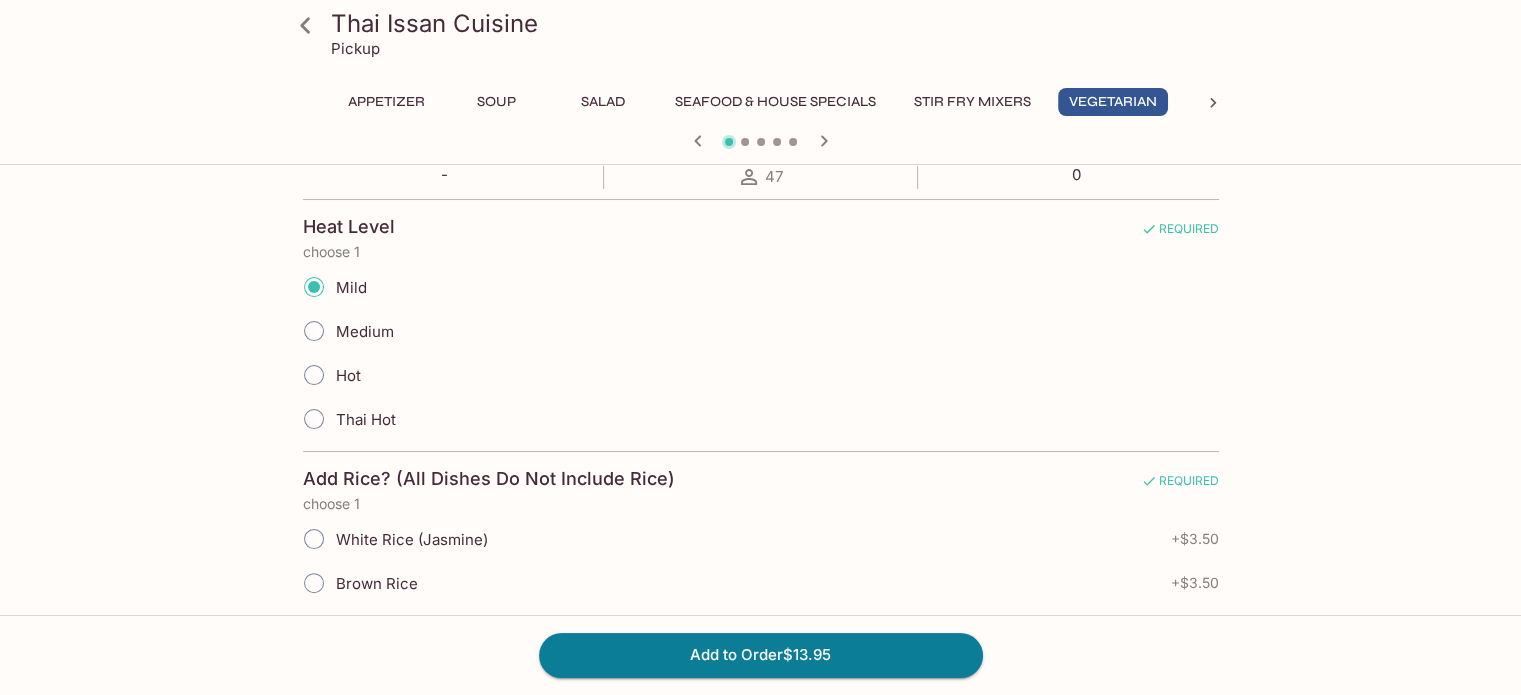 scroll, scrollTop: 400, scrollLeft: 0, axis: vertical 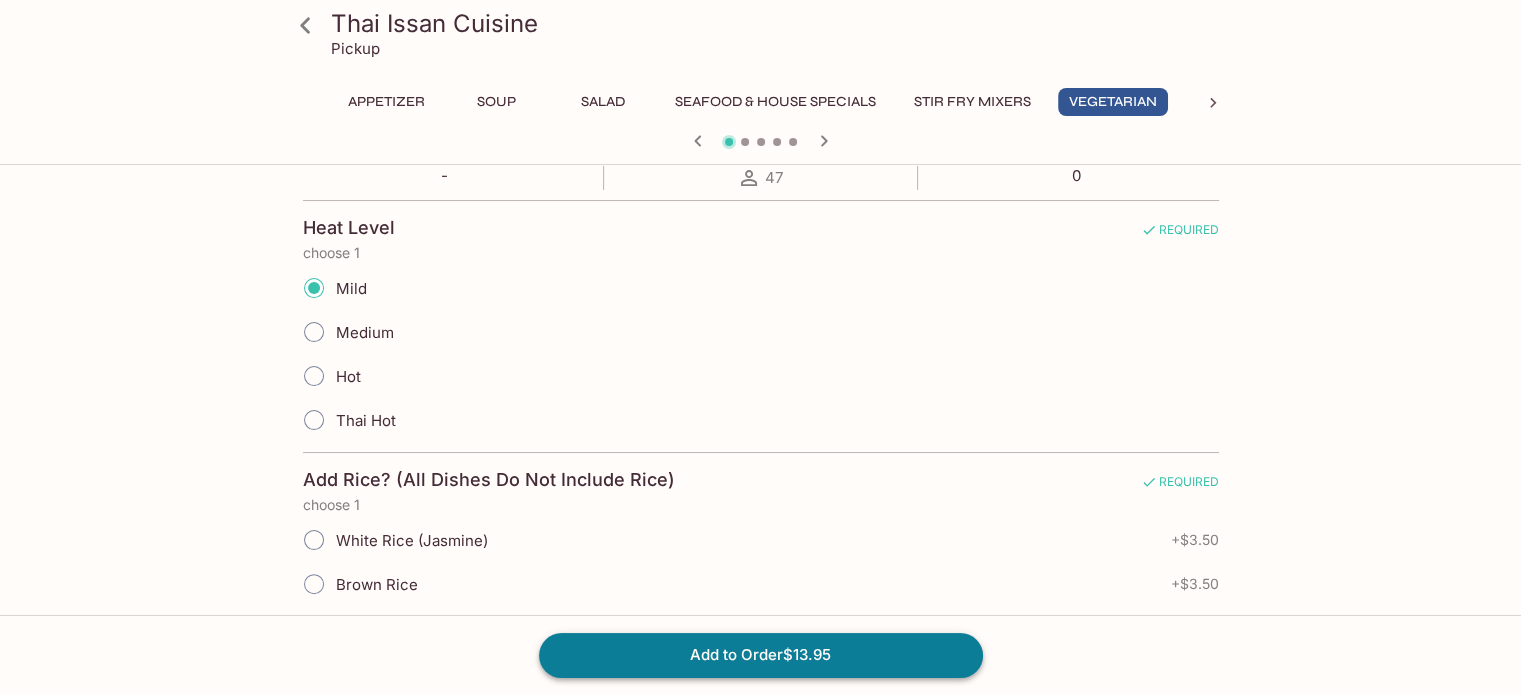 type on "No Meat. No cilantro. Pls." 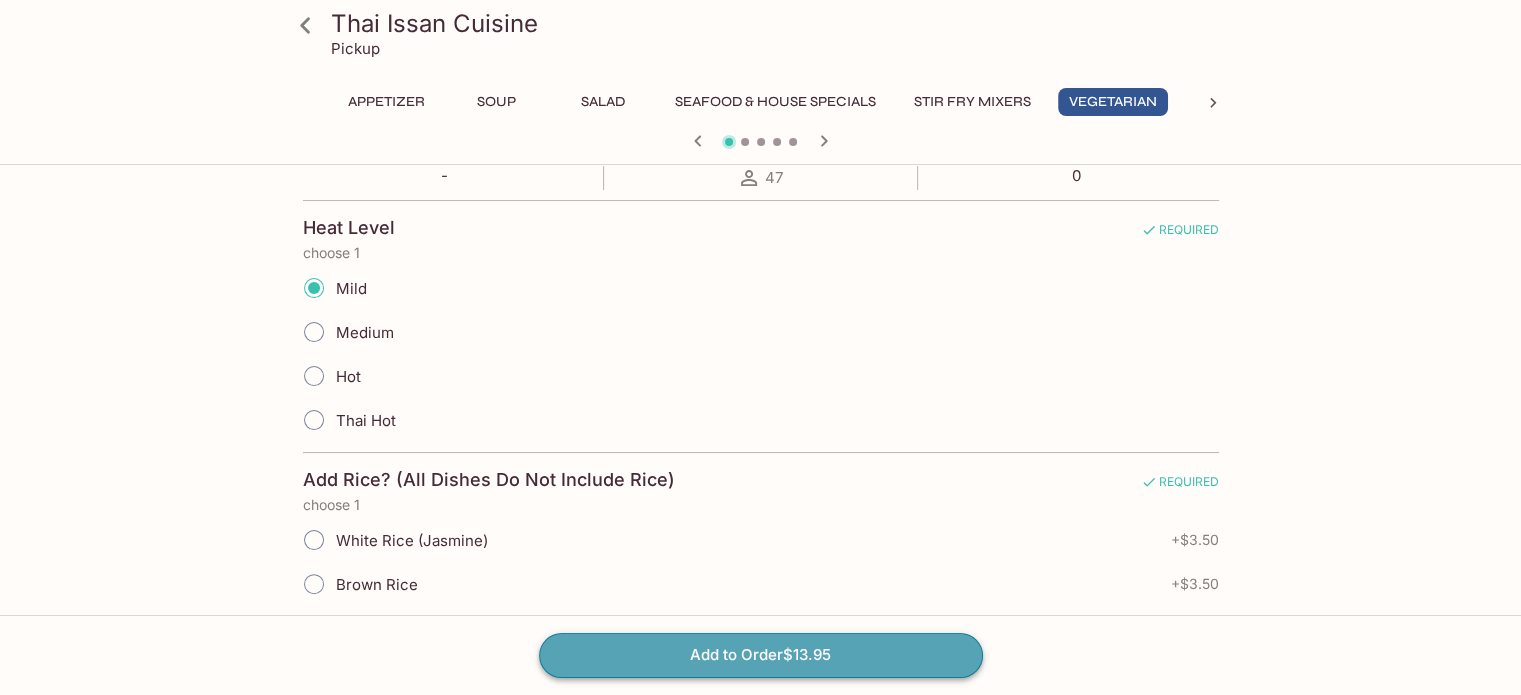 click on "Add to Order  $13.95" at bounding box center [761, 655] 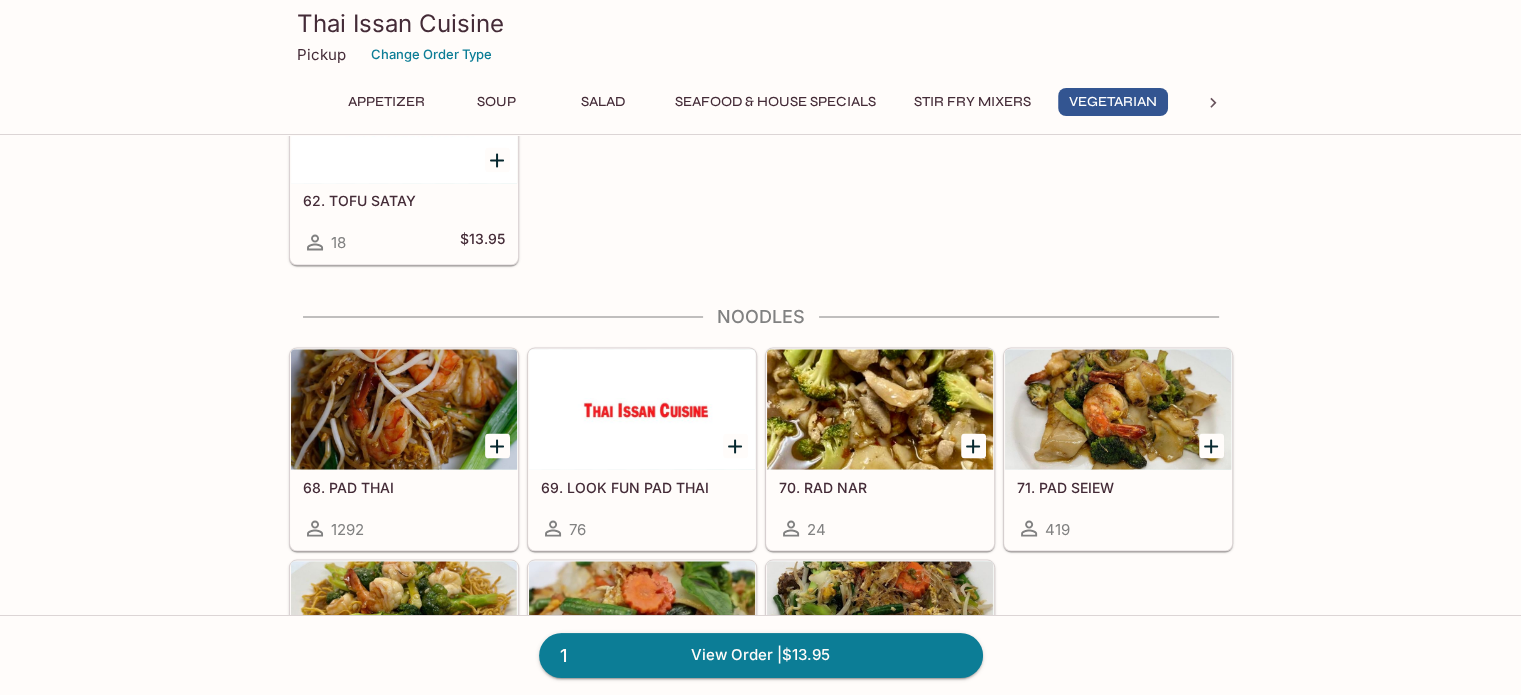 scroll, scrollTop: 3500, scrollLeft: 0, axis: vertical 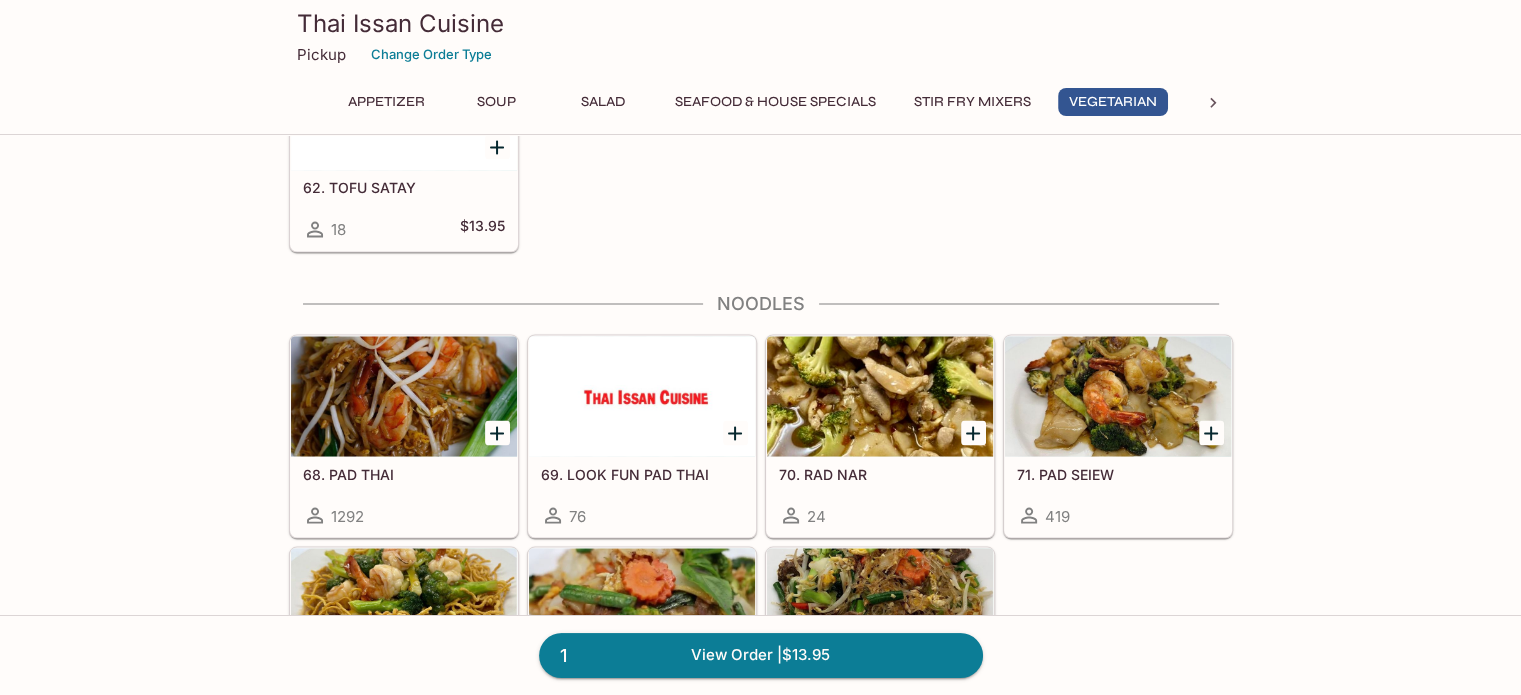 click at bounding box center [404, 396] 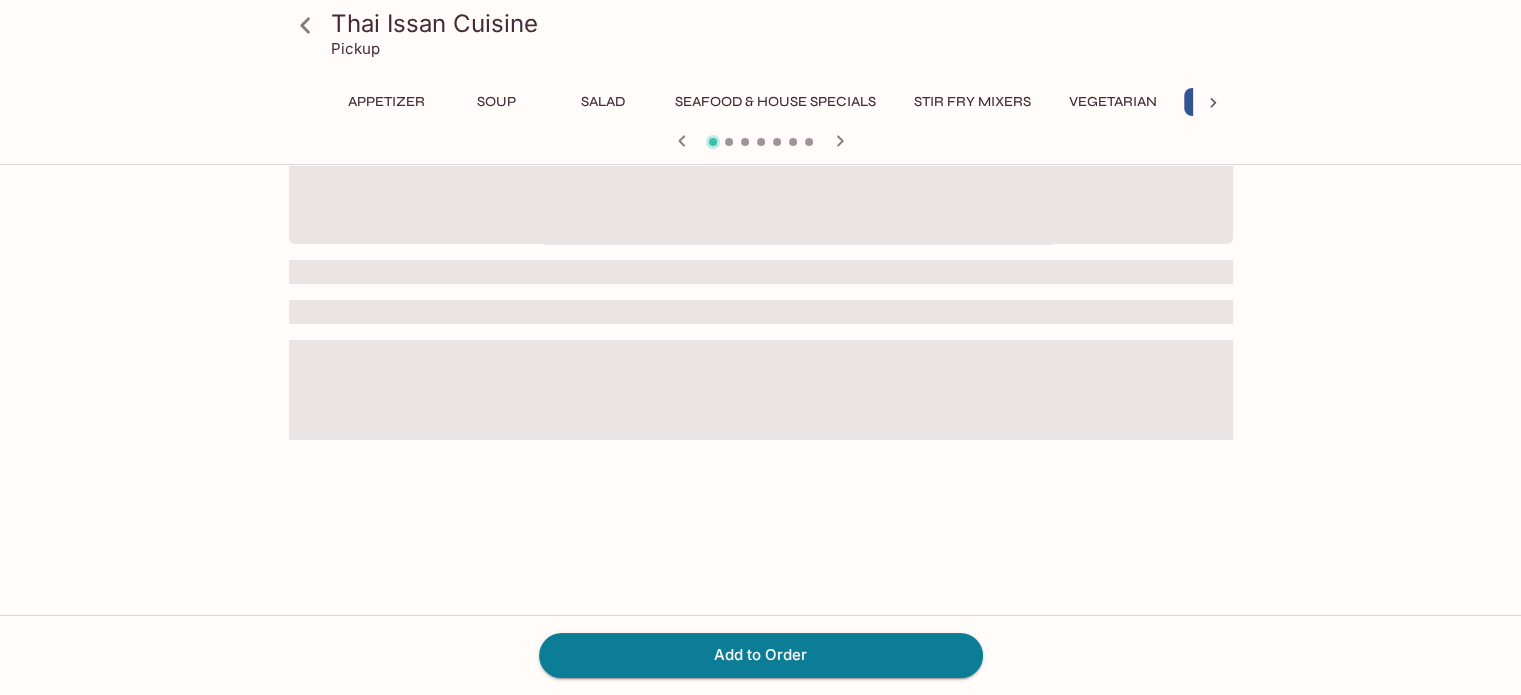 scroll, scrollTop: 0, scrollLeft: 0, axis: both 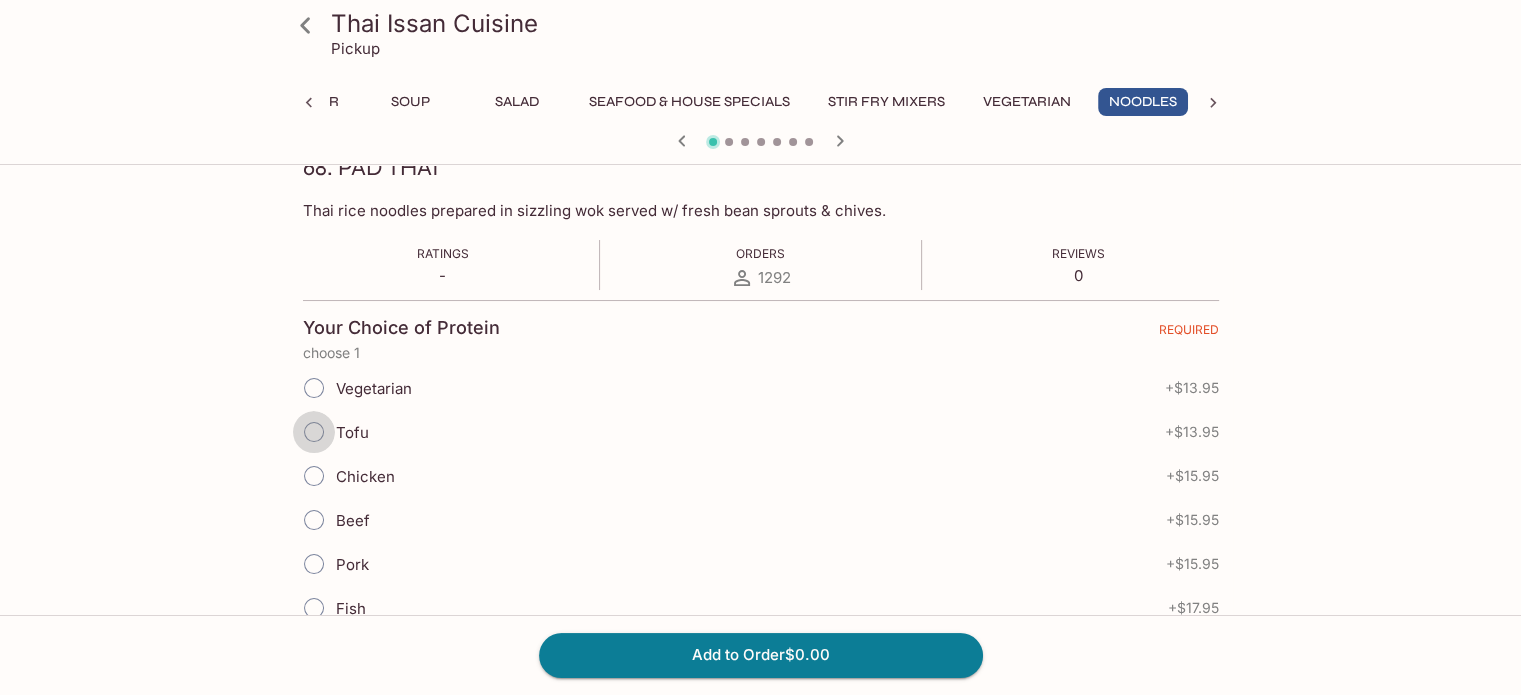 click on "Tofu" at bounding box center [314, 432] 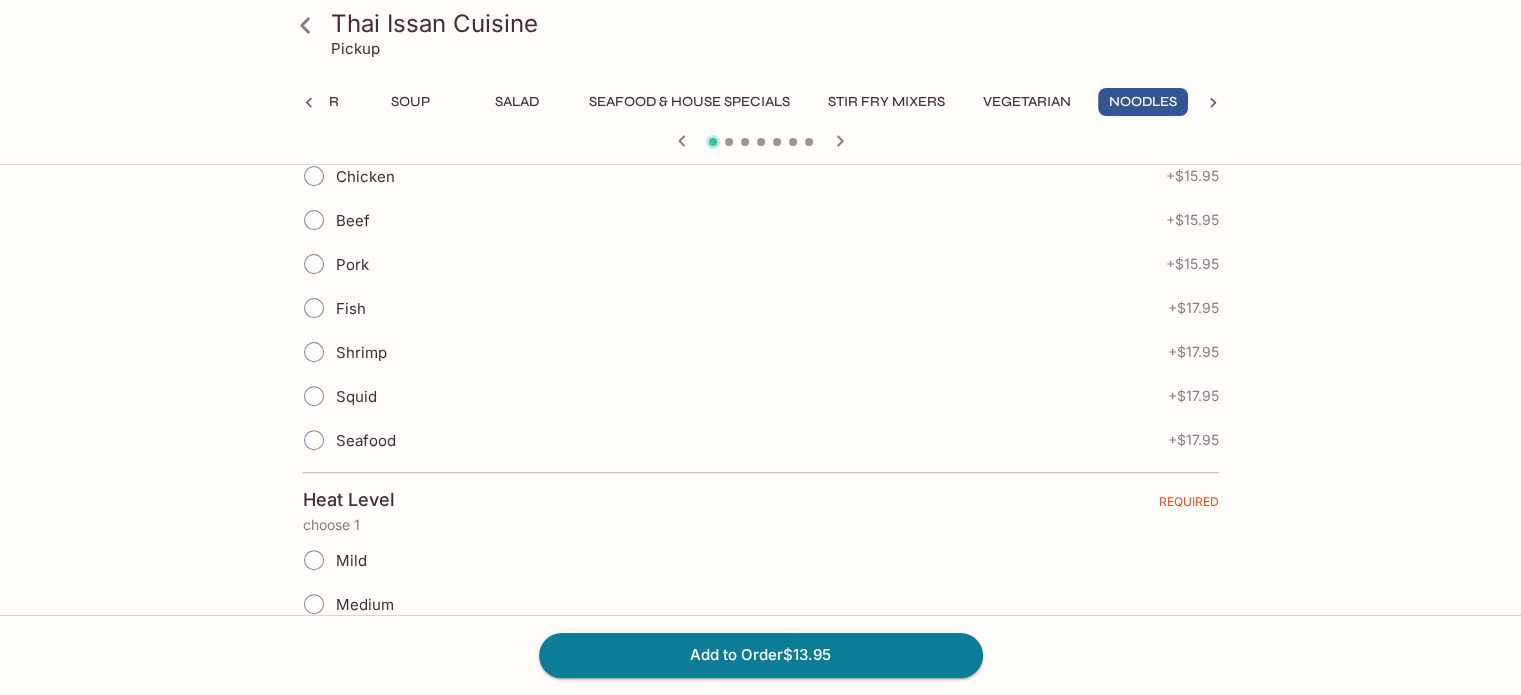 scroll, scrollTop: 700, scrollLeft: 0, axis: vertical 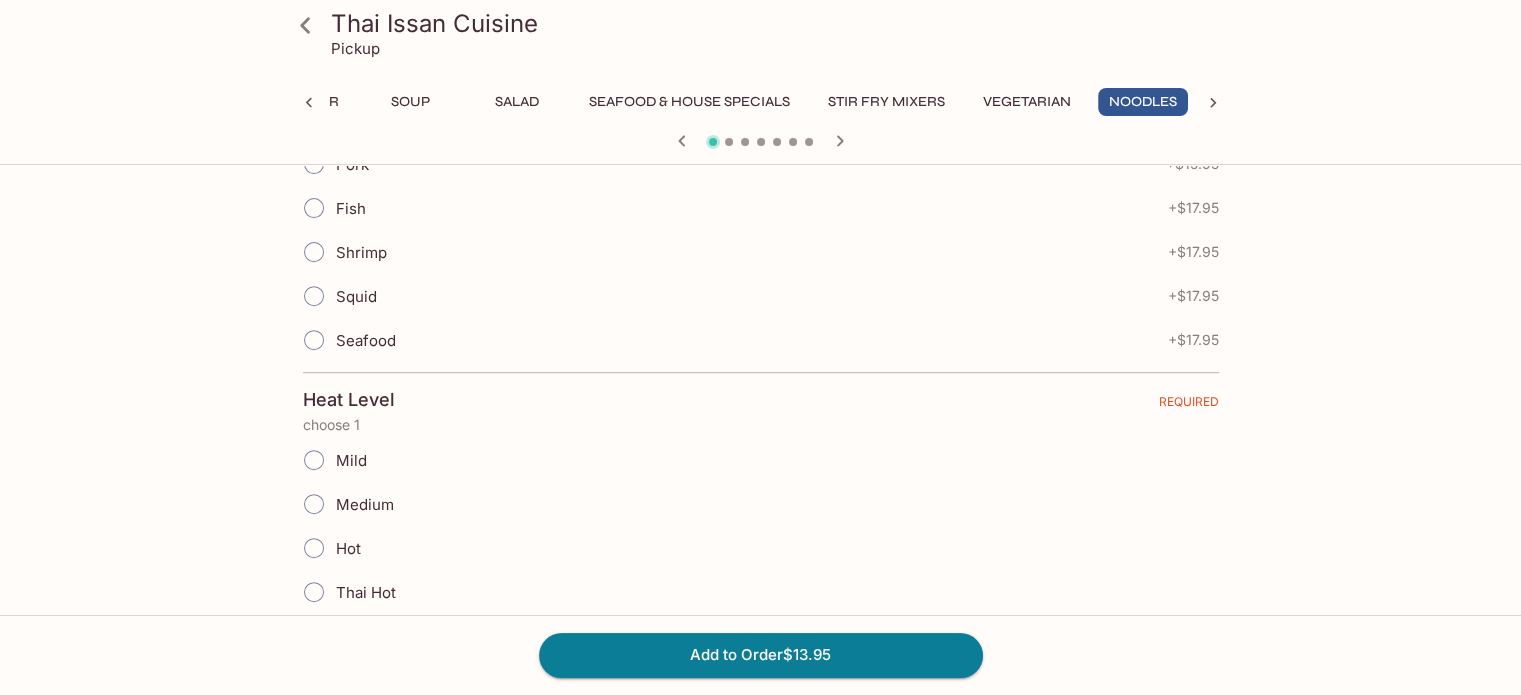 click on "Mild" at bounding box center (314, 460) 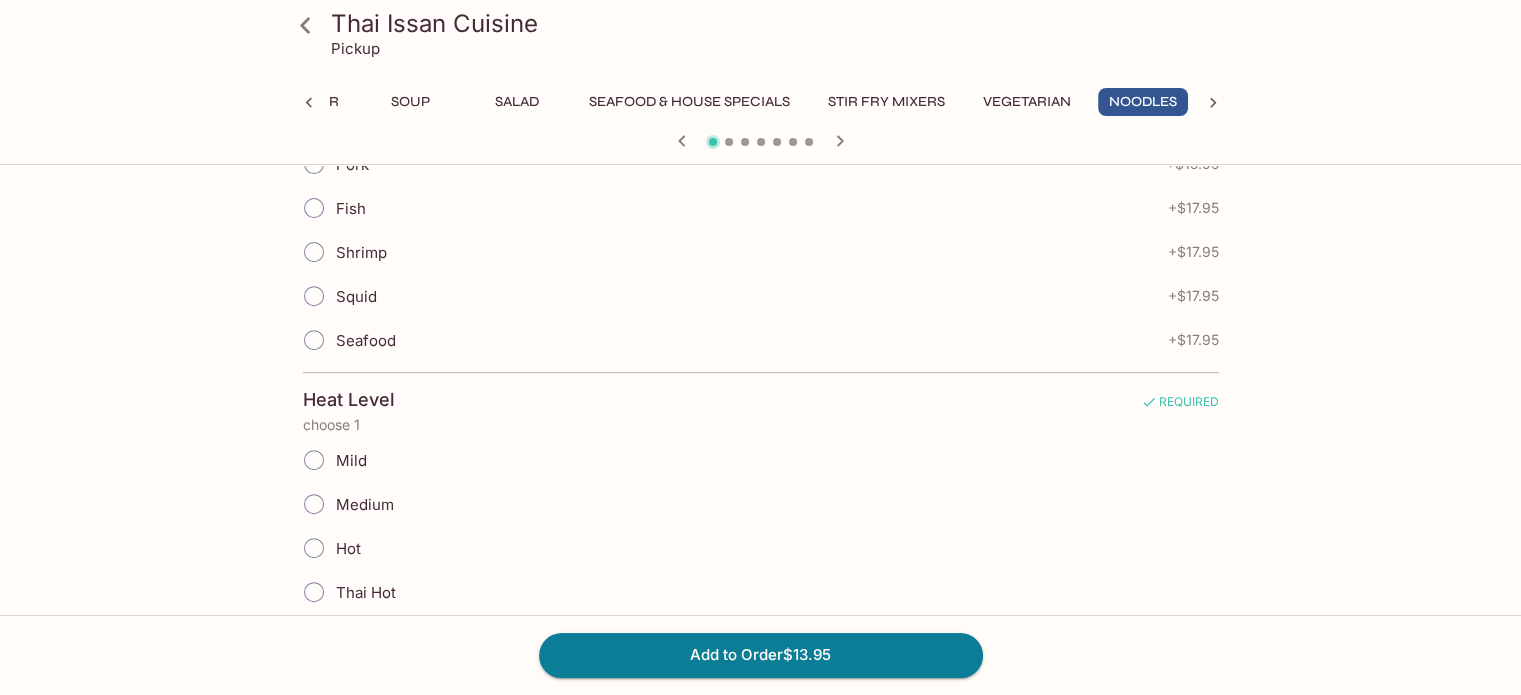 click on "Mild" at bounding box center (314, 460) 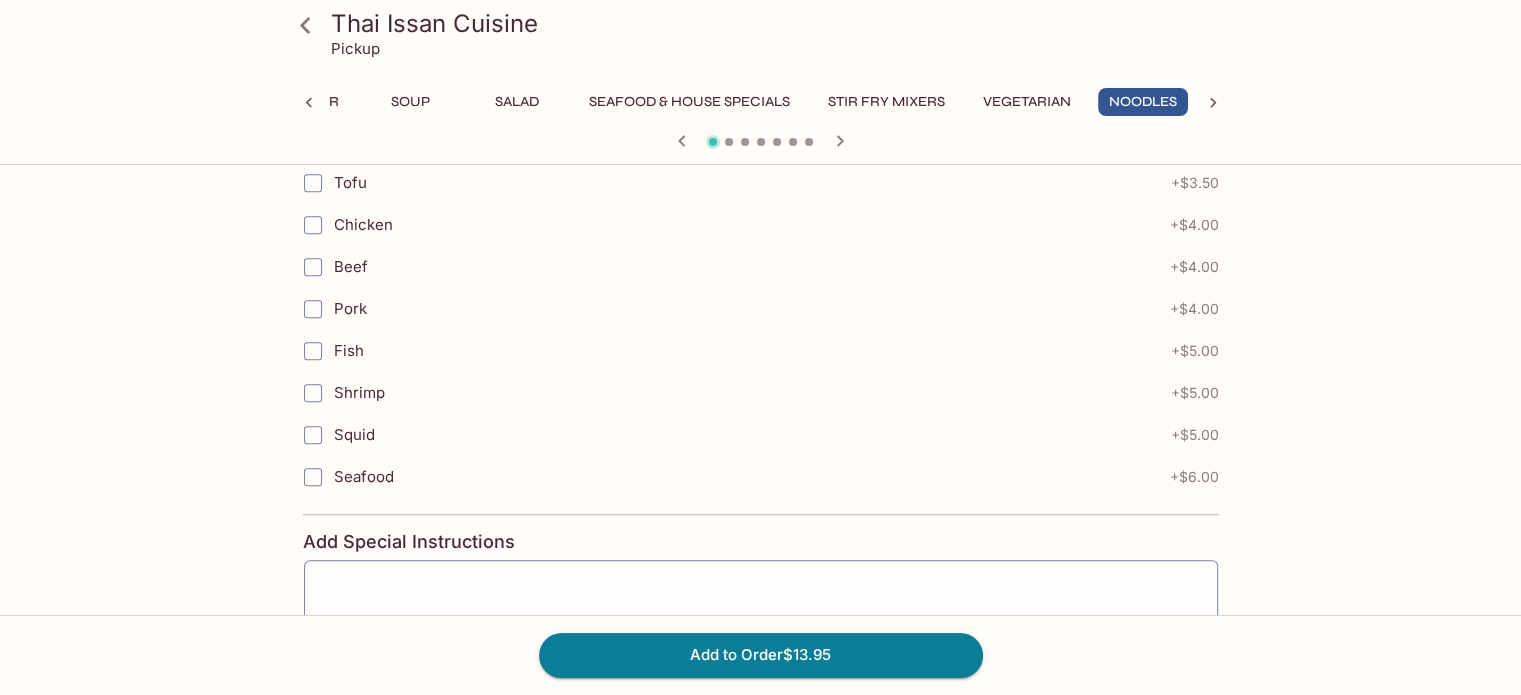 scroll, scrollTop: 1400, scrollLeft: 0, axis: vertical 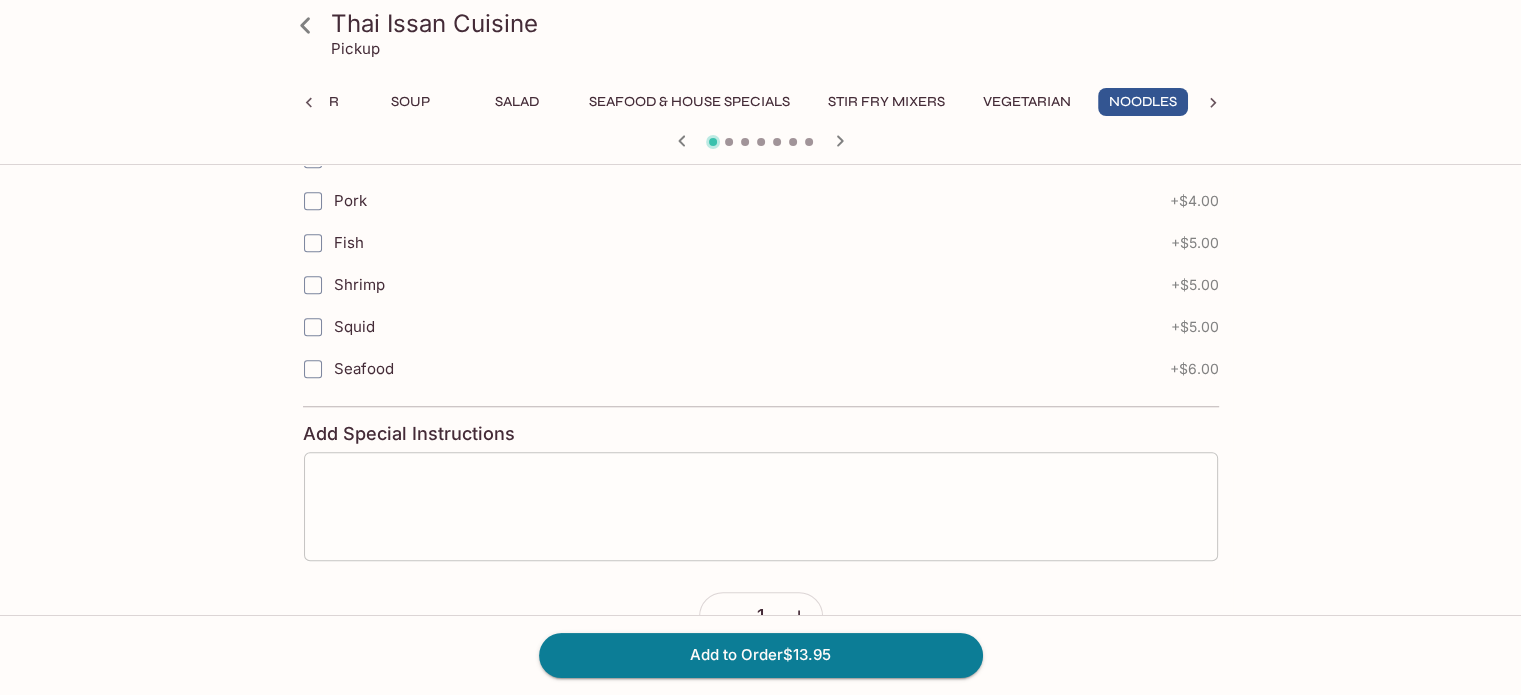 click on "x ​" at bounding box center (761, 506) 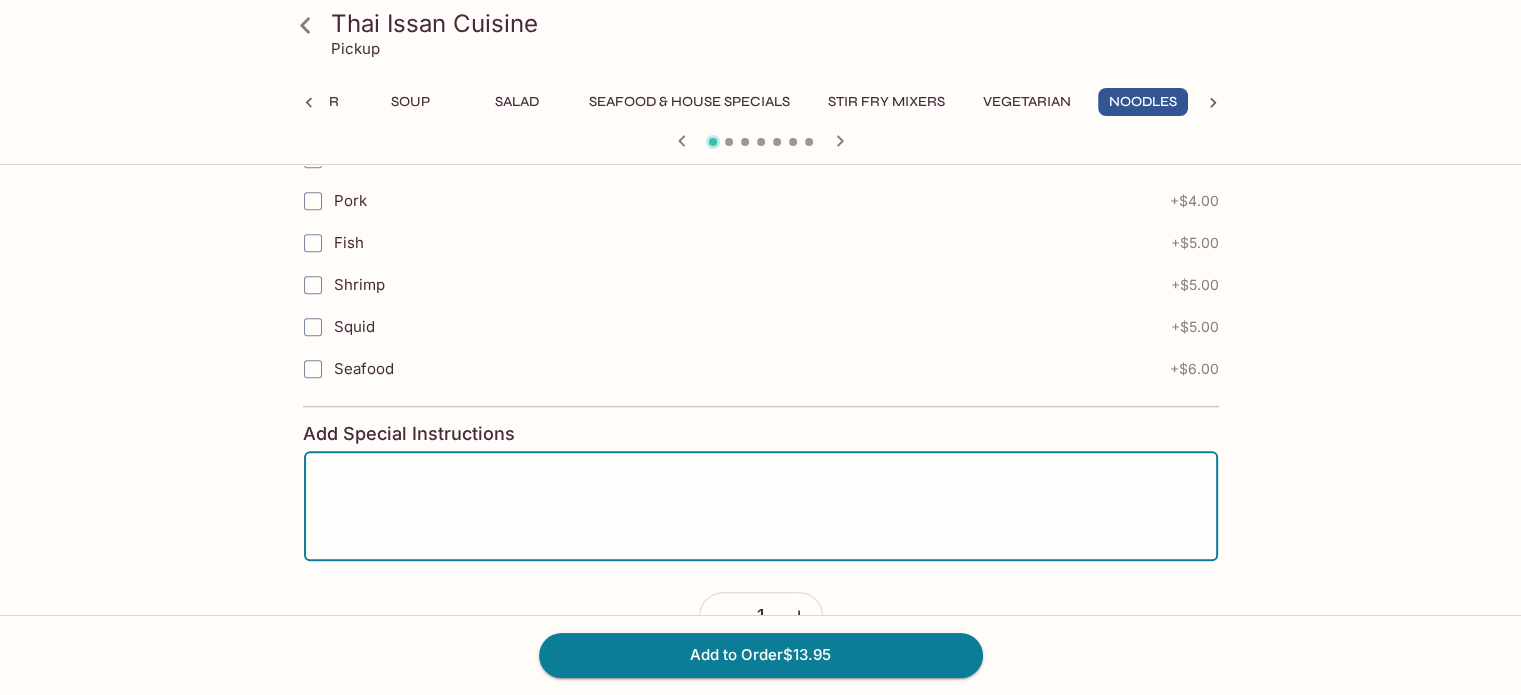 paste on "No Meat. No cilantro. Pls." 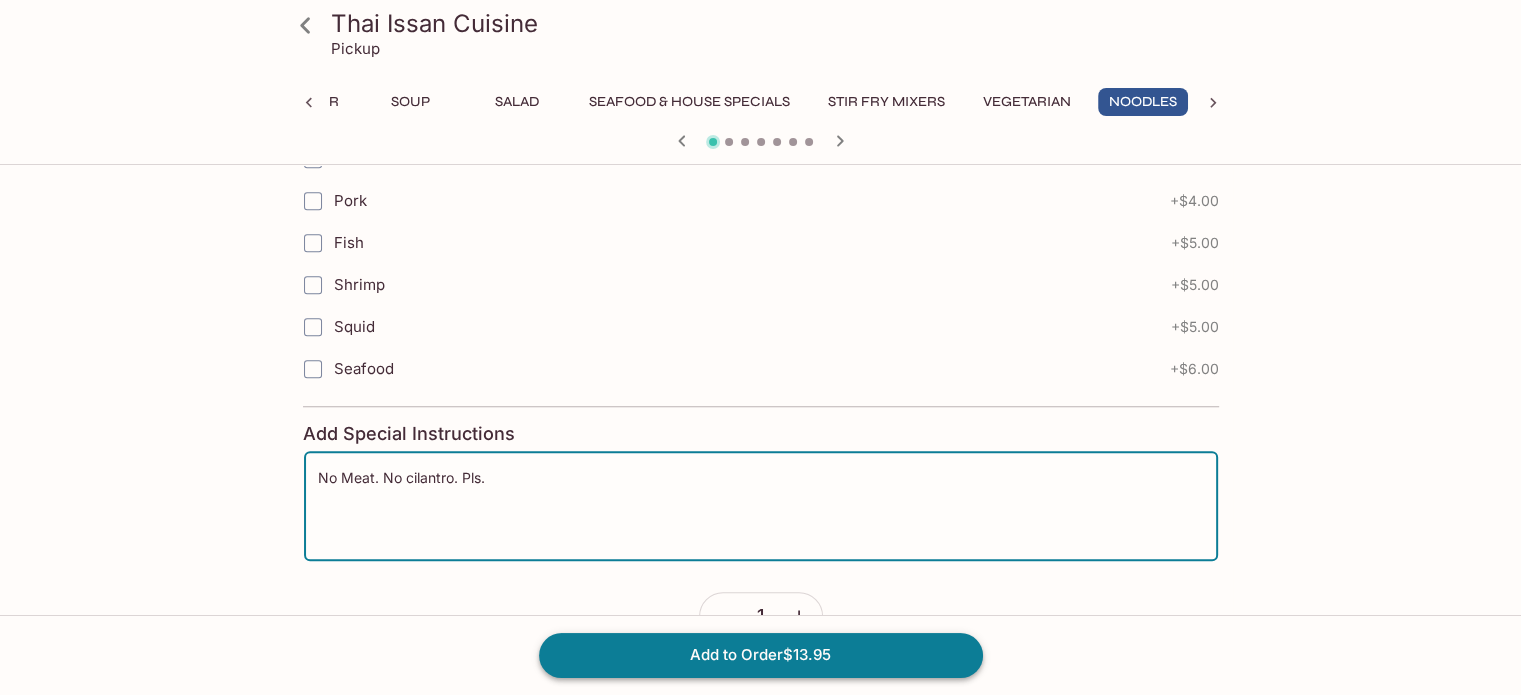type on "No Meat. No cilantro. Pls." 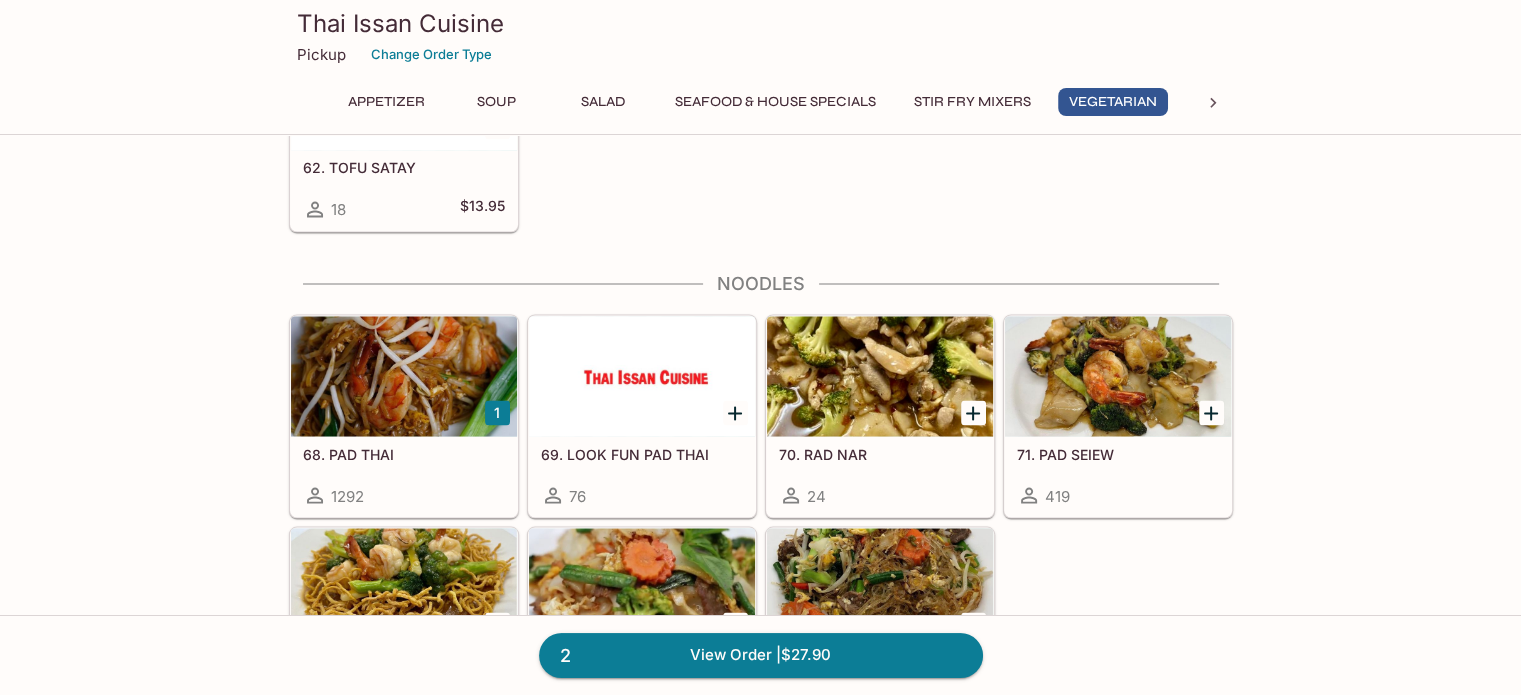 scroll, scrollTop: 4200, scrollLeft: 0, axis: vertical 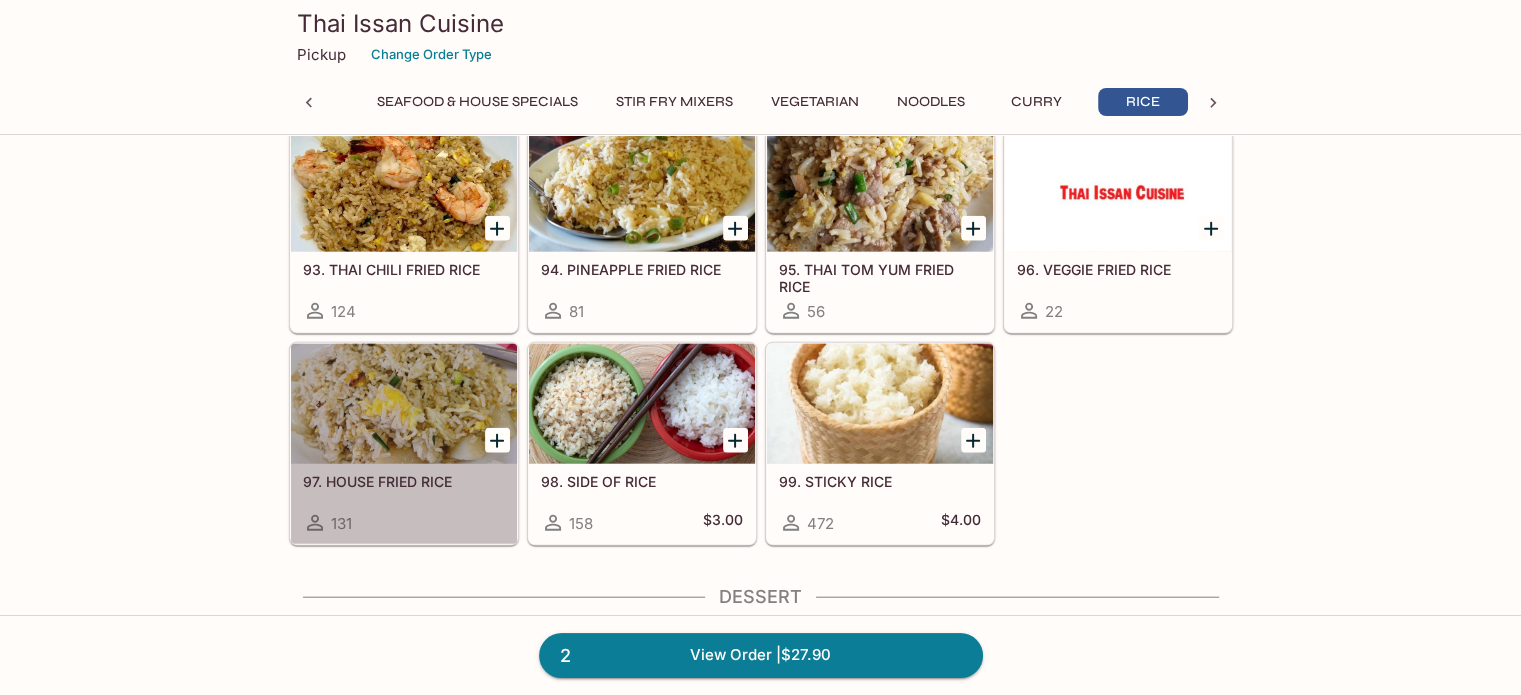 click at bounding box center (404, 404) 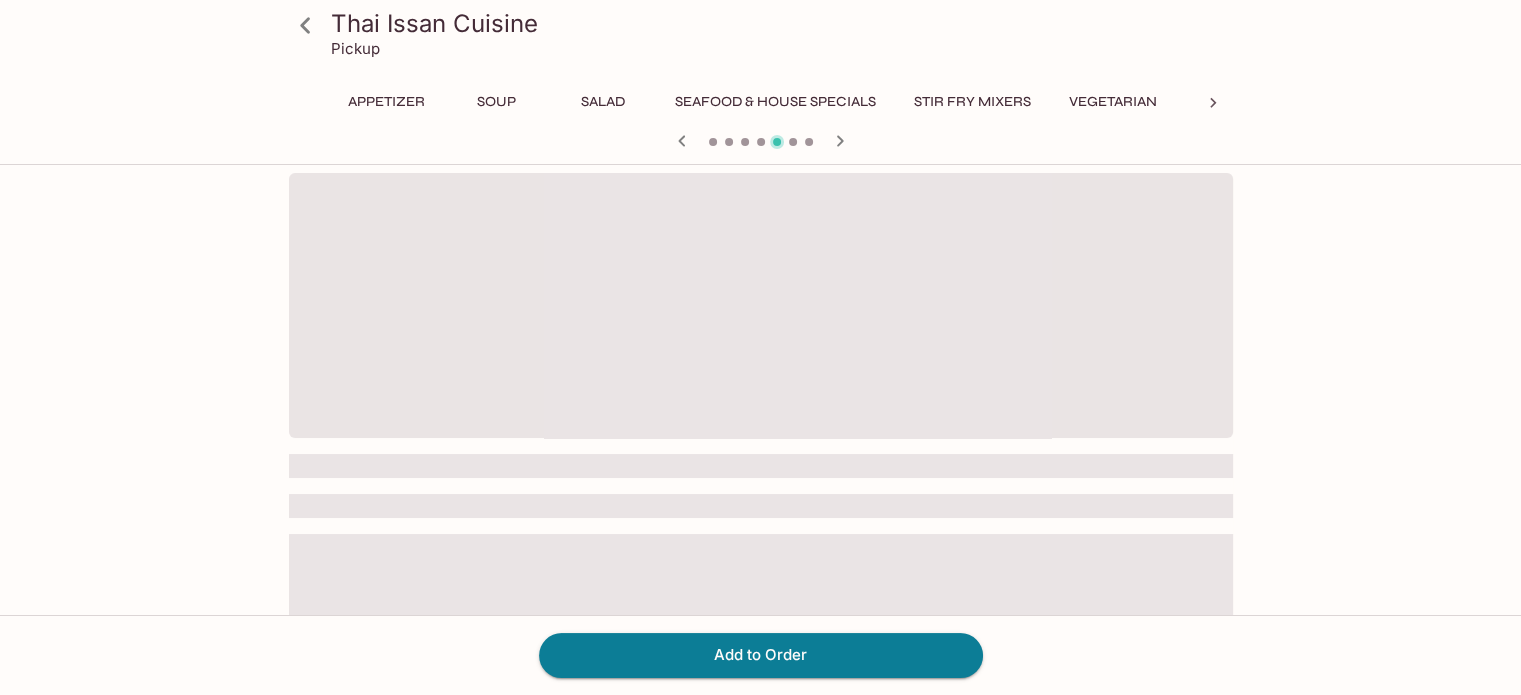 scroll, scrollTop: 0, scrollLeft: 298, axis: horizontal 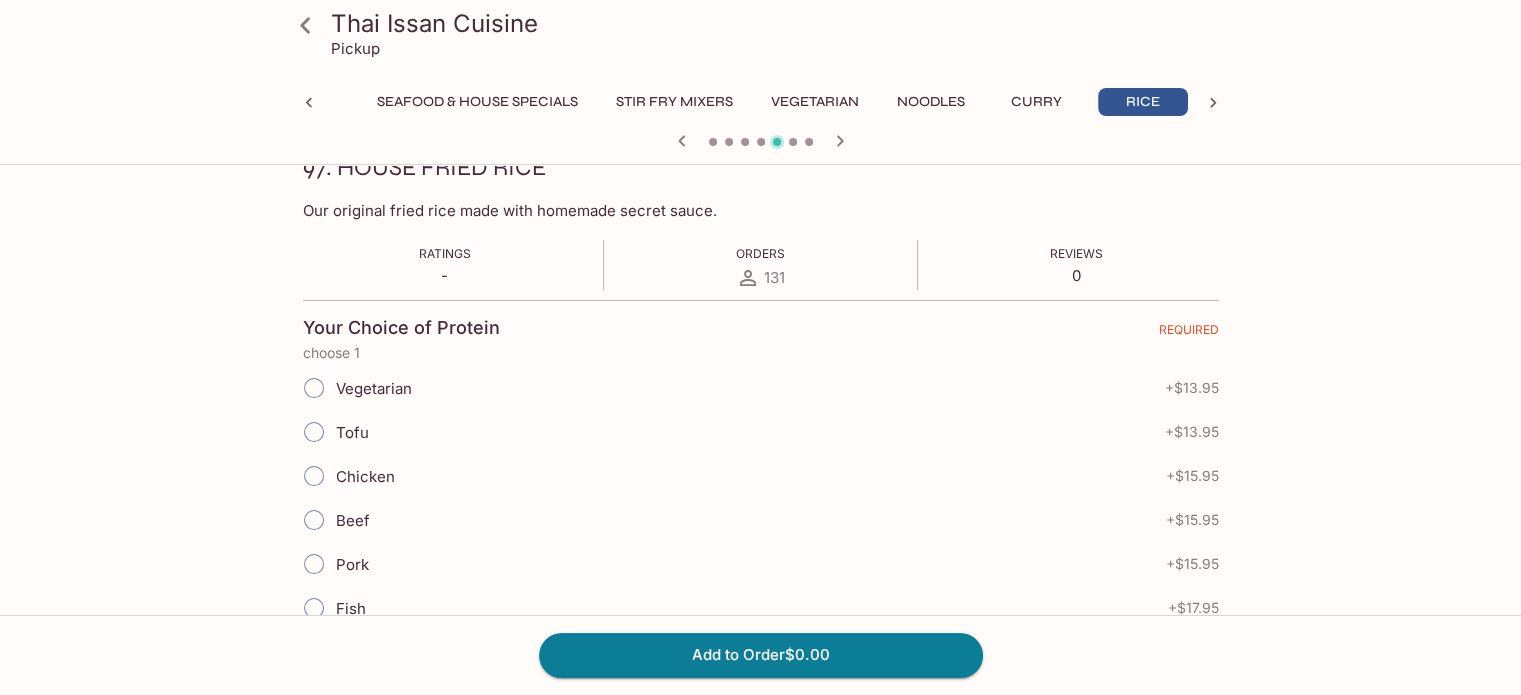 click on "Tofu" at bounding box center (314, 432) 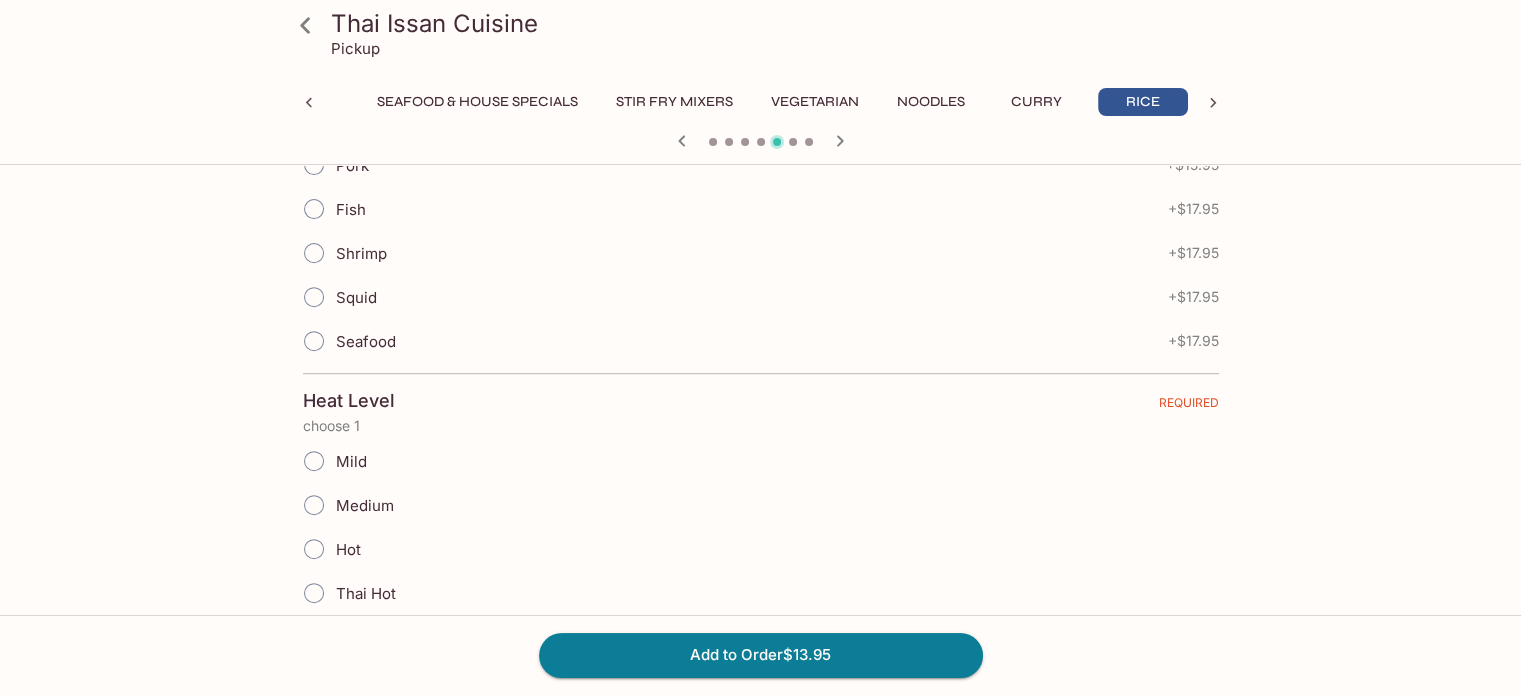 scroll, scrollTop: 700, scrollLeft: 0, axis: vertical 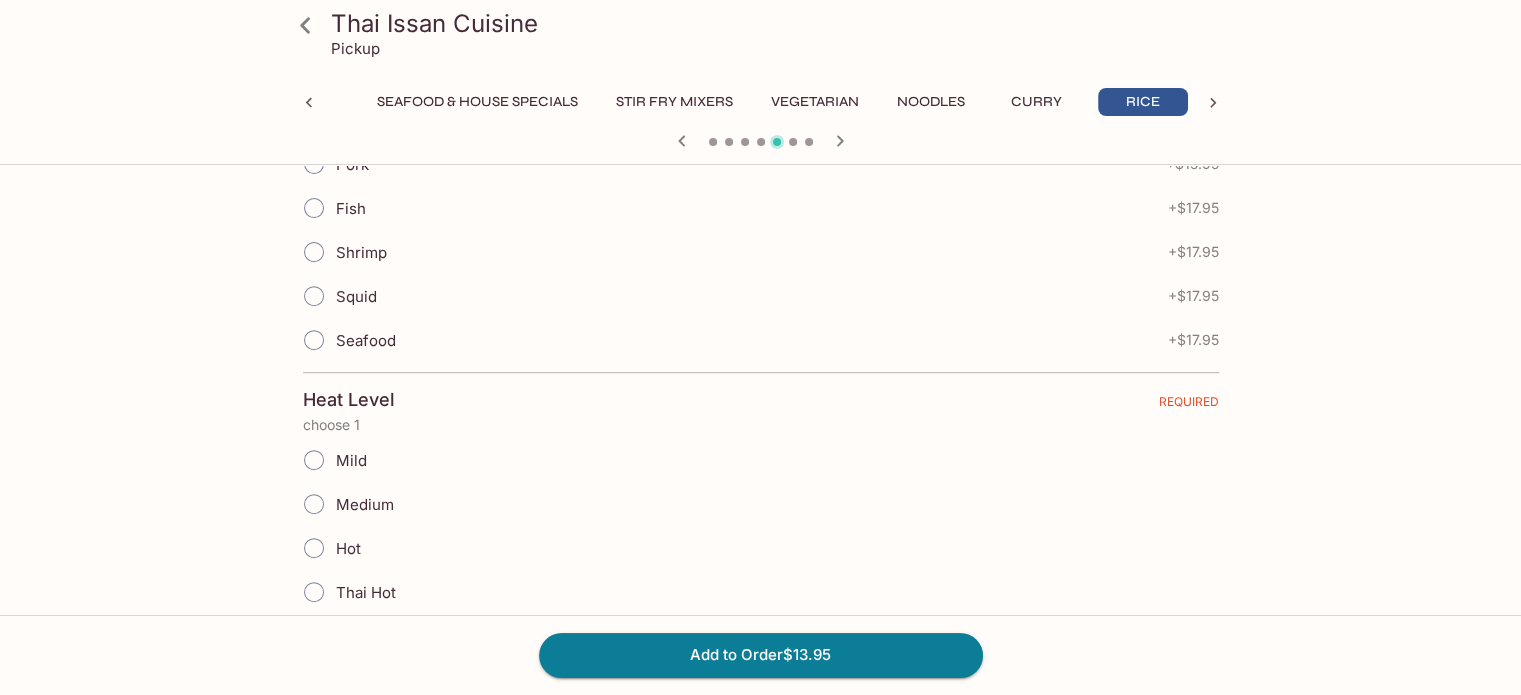 click on "Mild" at bounding box center (314, 460) 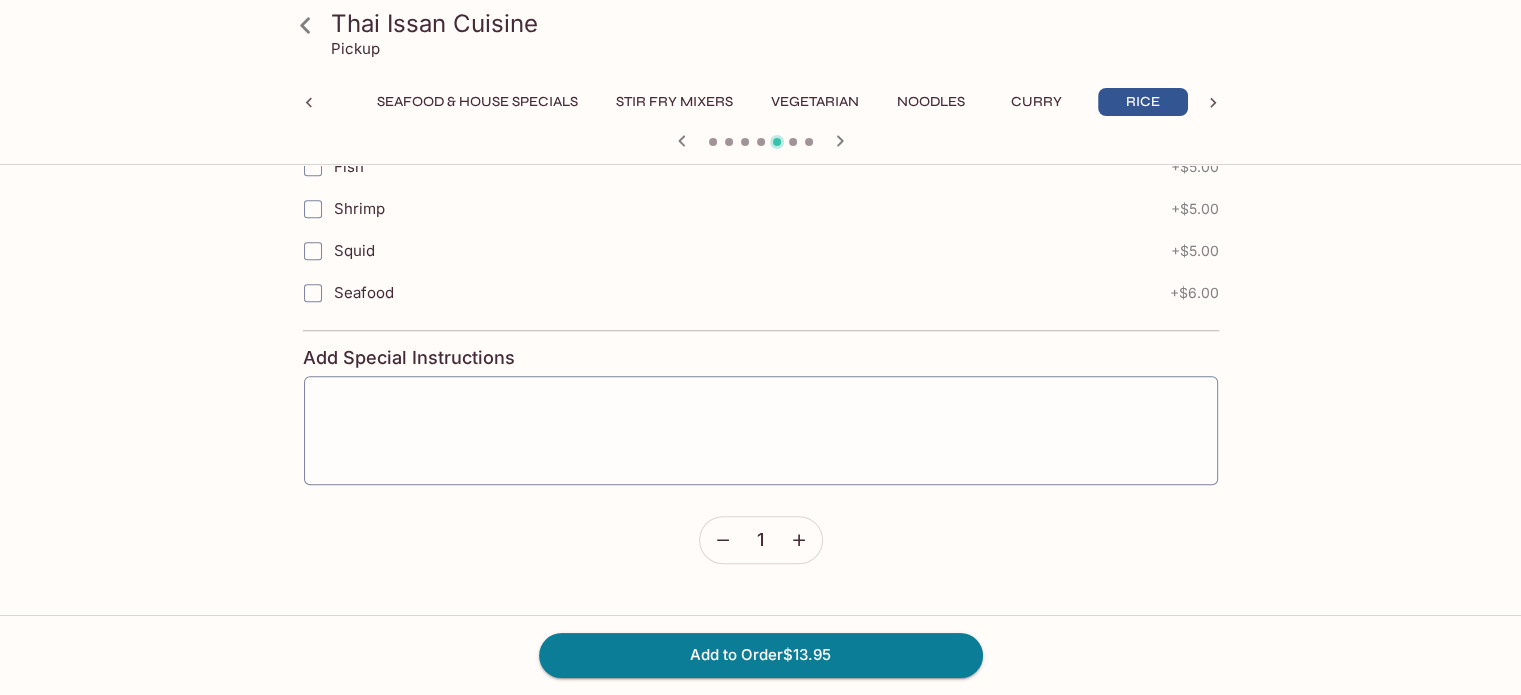 scroll, scrollTop: 1500, scrollLeft: 0, axis: vertical 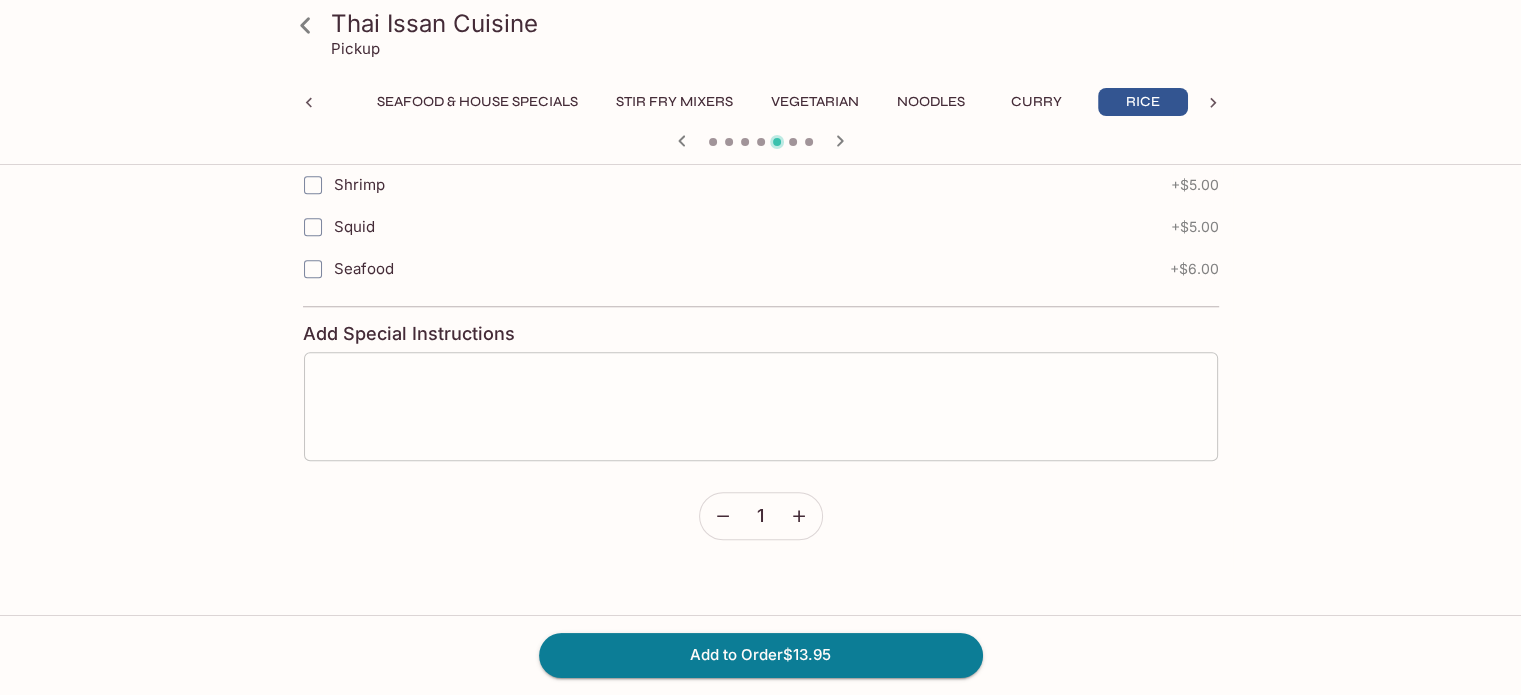 click at bounding box center [761, 406] 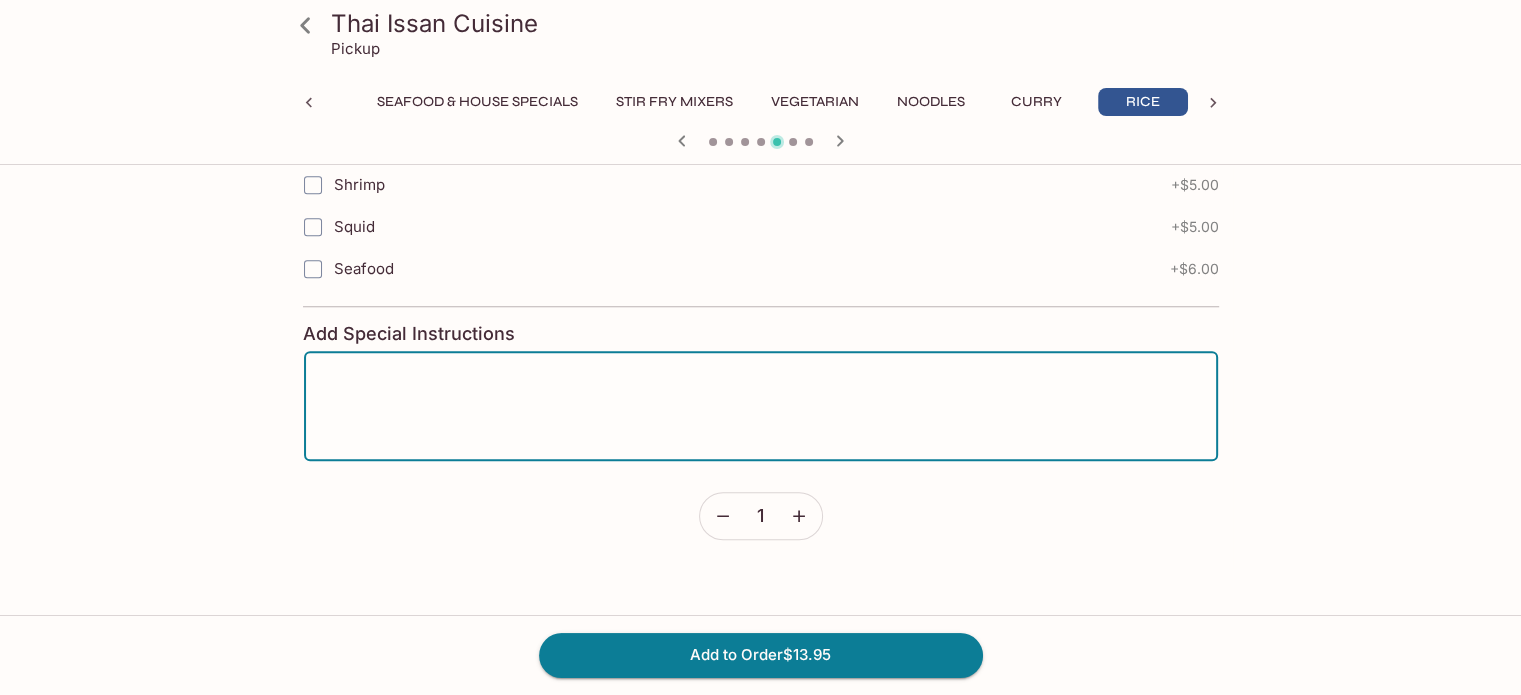 paste on "No Meat. No cilantro. Pls." 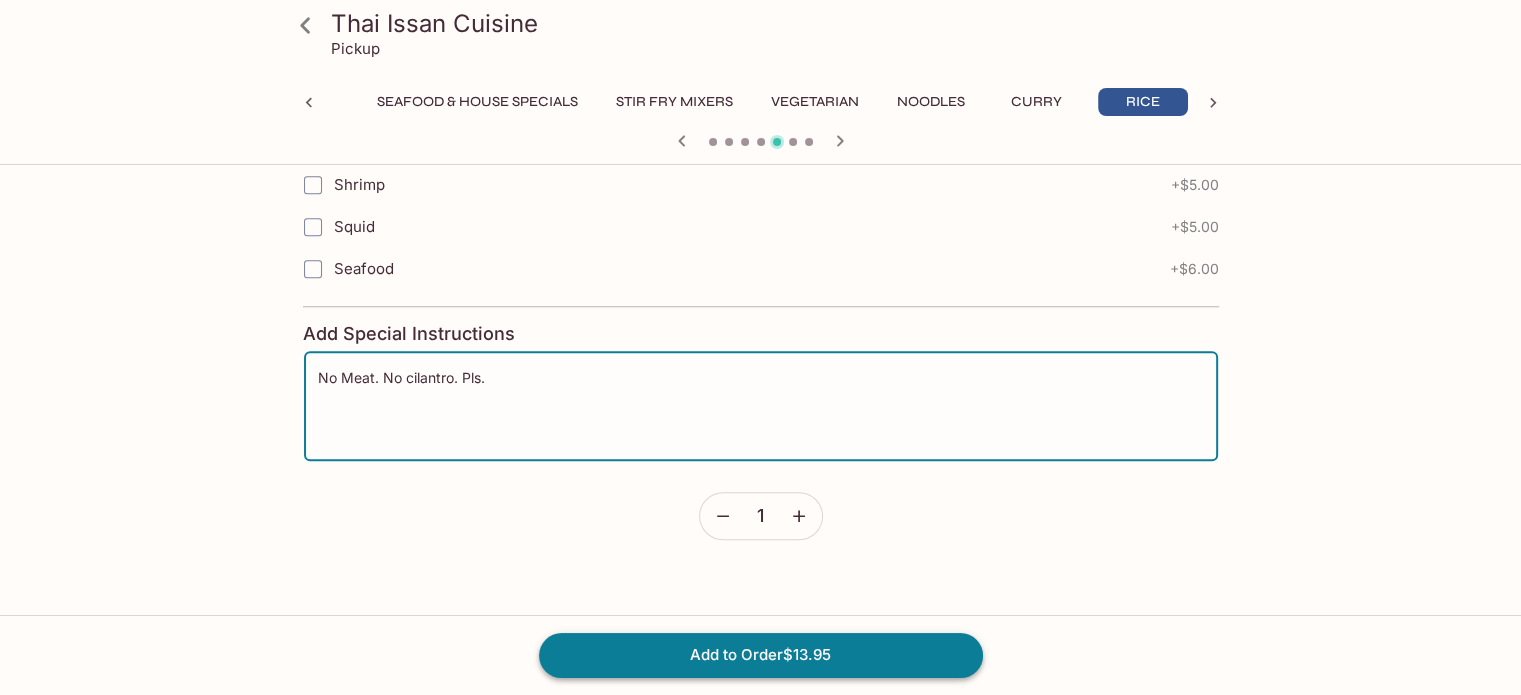type on "No Meat. No cilantro. Pls." 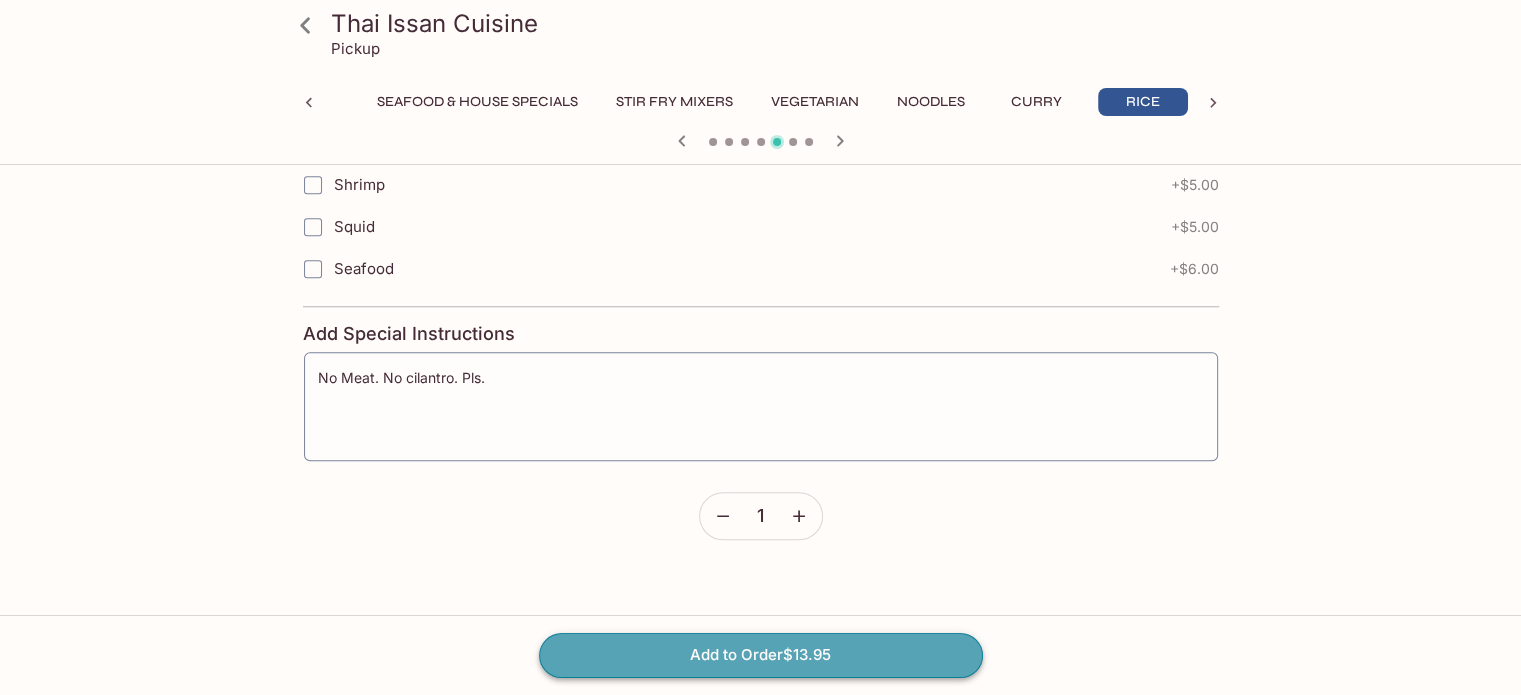 click on "Add to Order  $13.95" at bounding box center (761, 655) 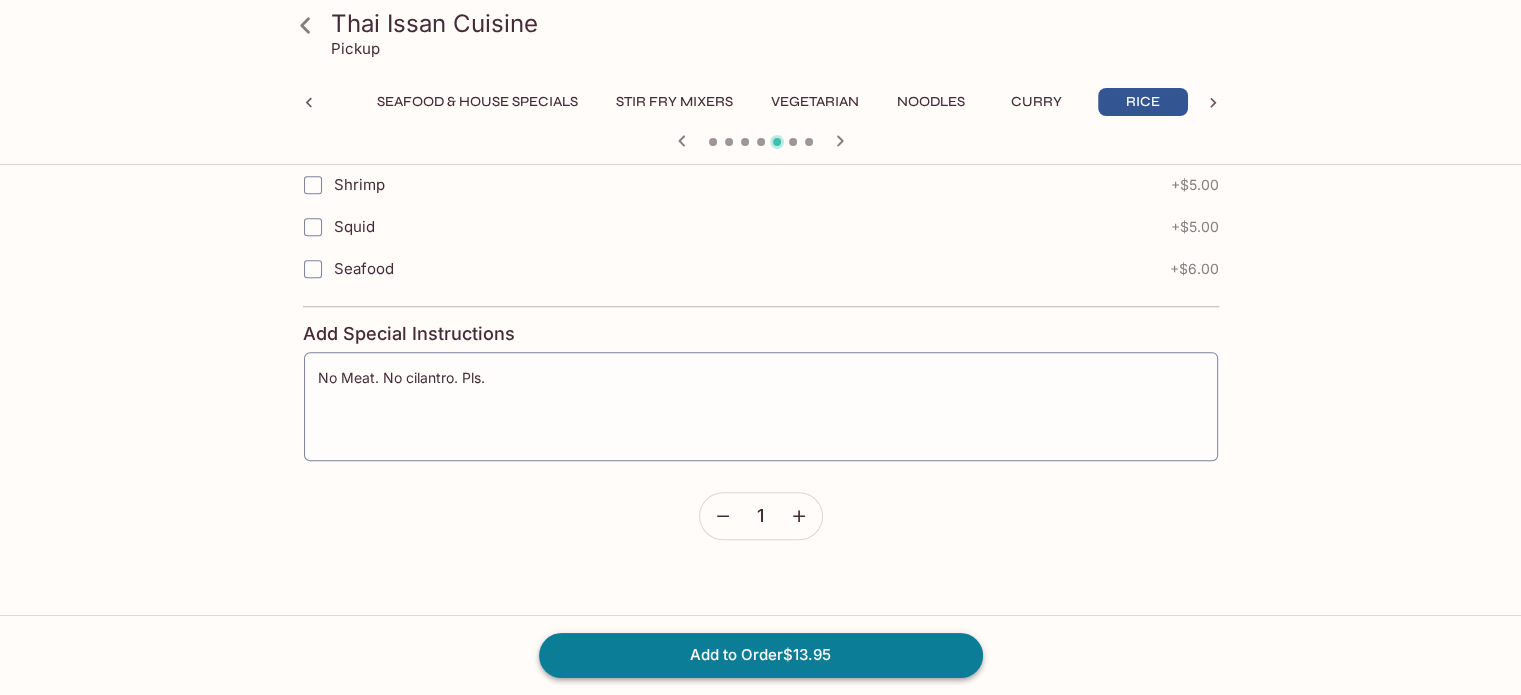 scroll, scrollTop: 0, scrollLeft: 0, axis: both 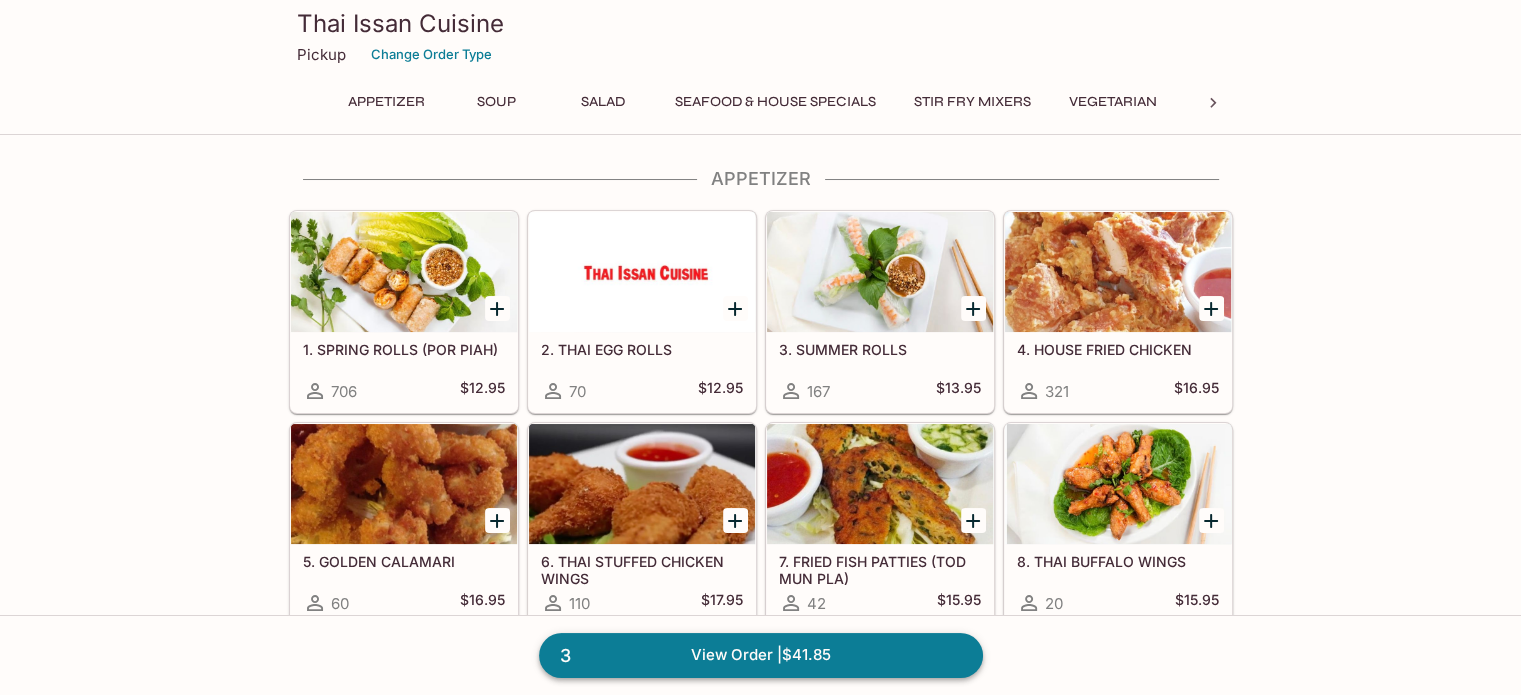 click on "3 View Order |  $41.85" at bounding box center (761, 655) 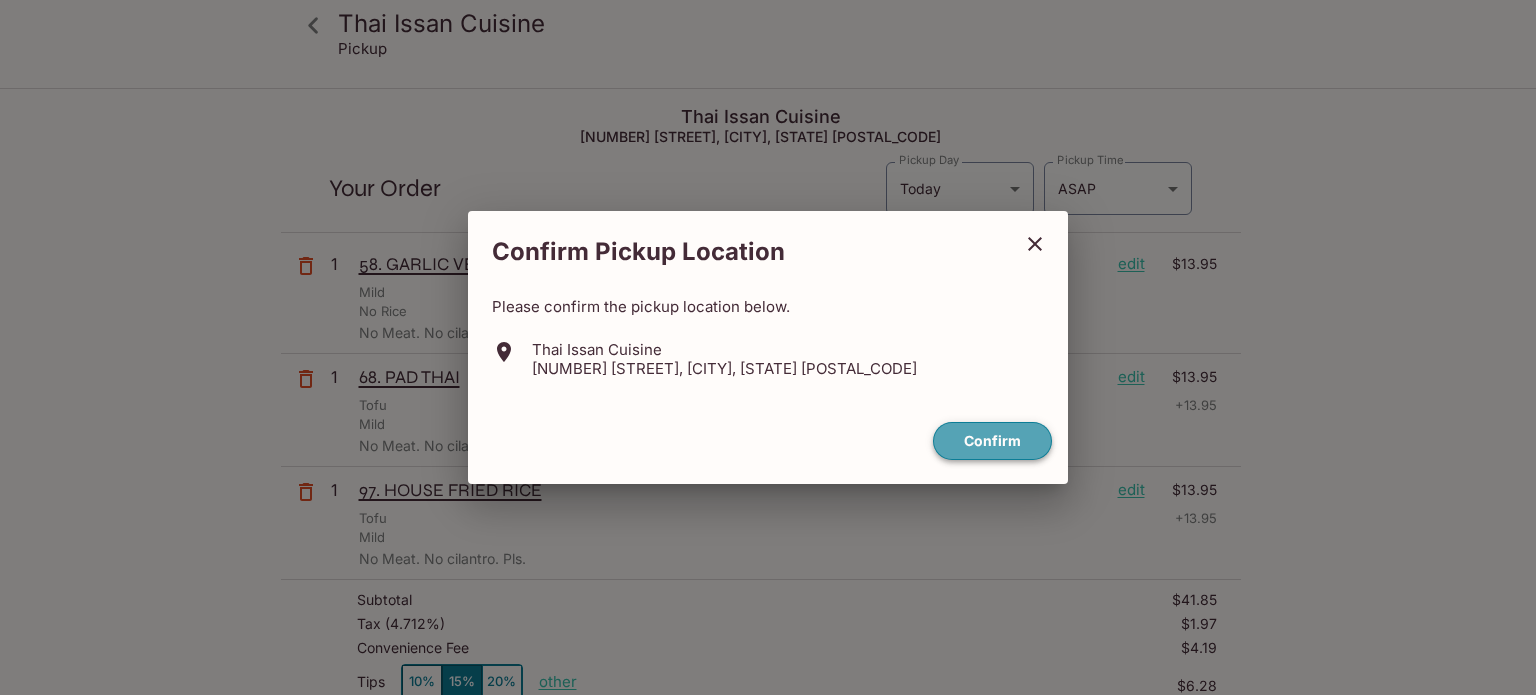 click on "Confirm" at bounding box center [992, 441] 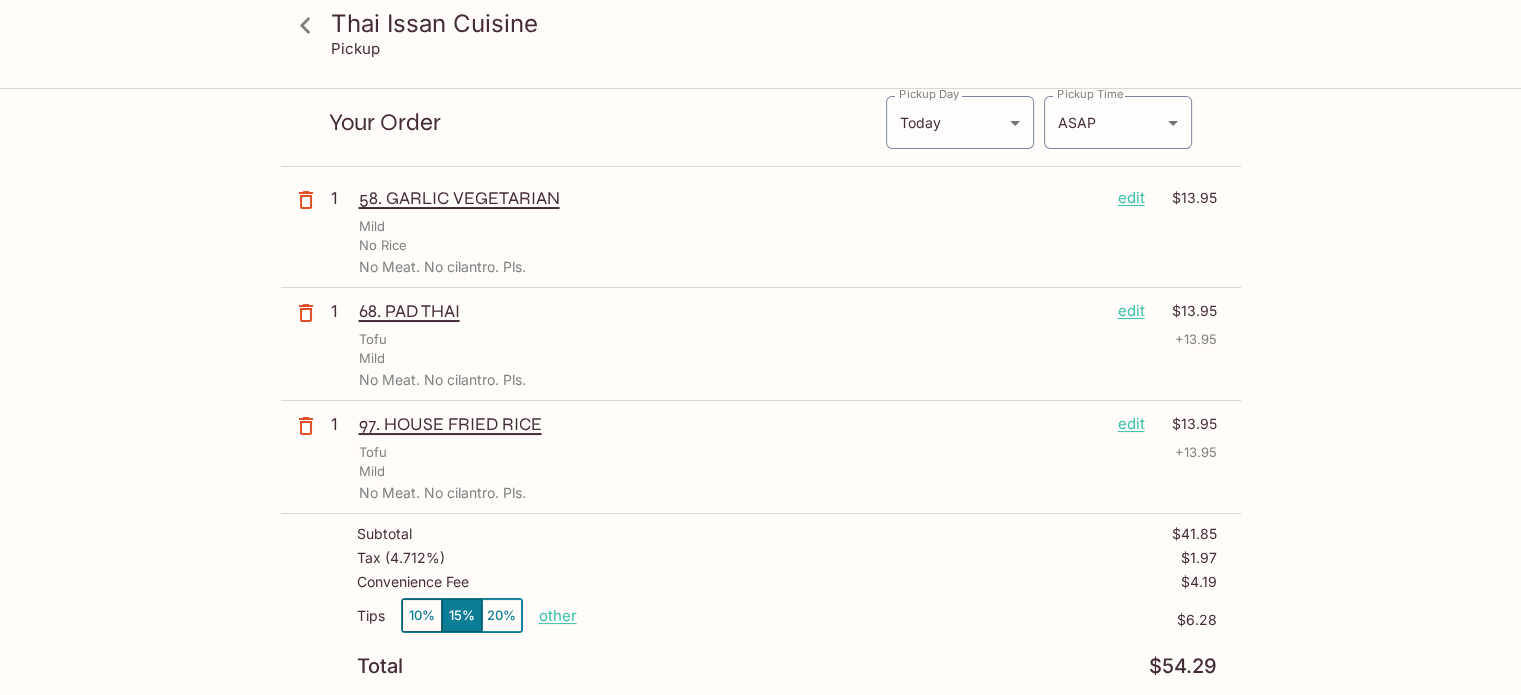 scroll, scrollTop: 100, scrollLeft: 0, axis: vertical 